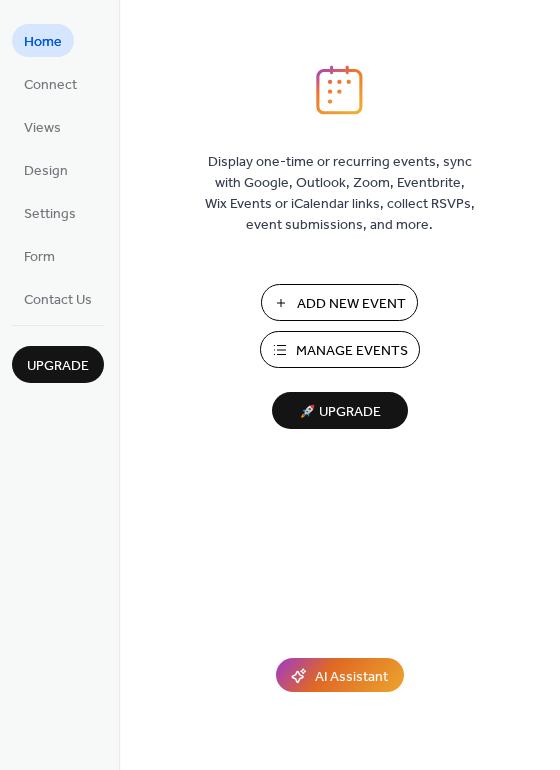 scroll, scrollTop: 0, scrollLeft: 0, axis: both 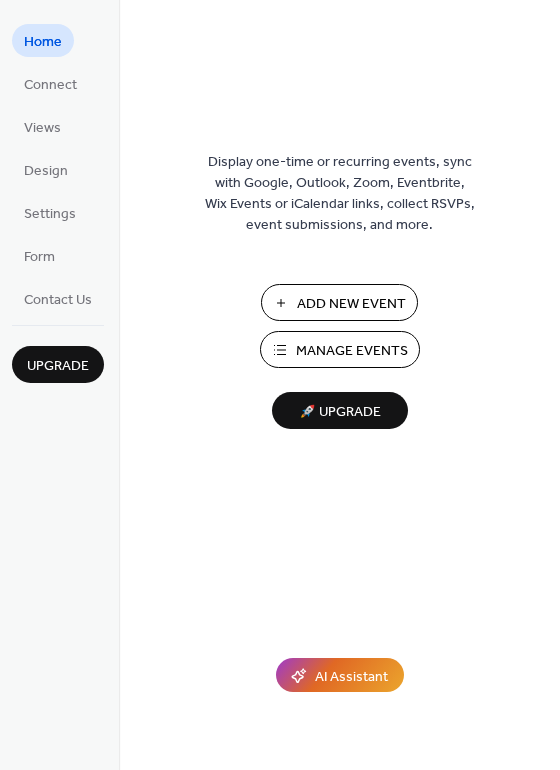 click on "Add New Event" at bounding box center [351, 304] 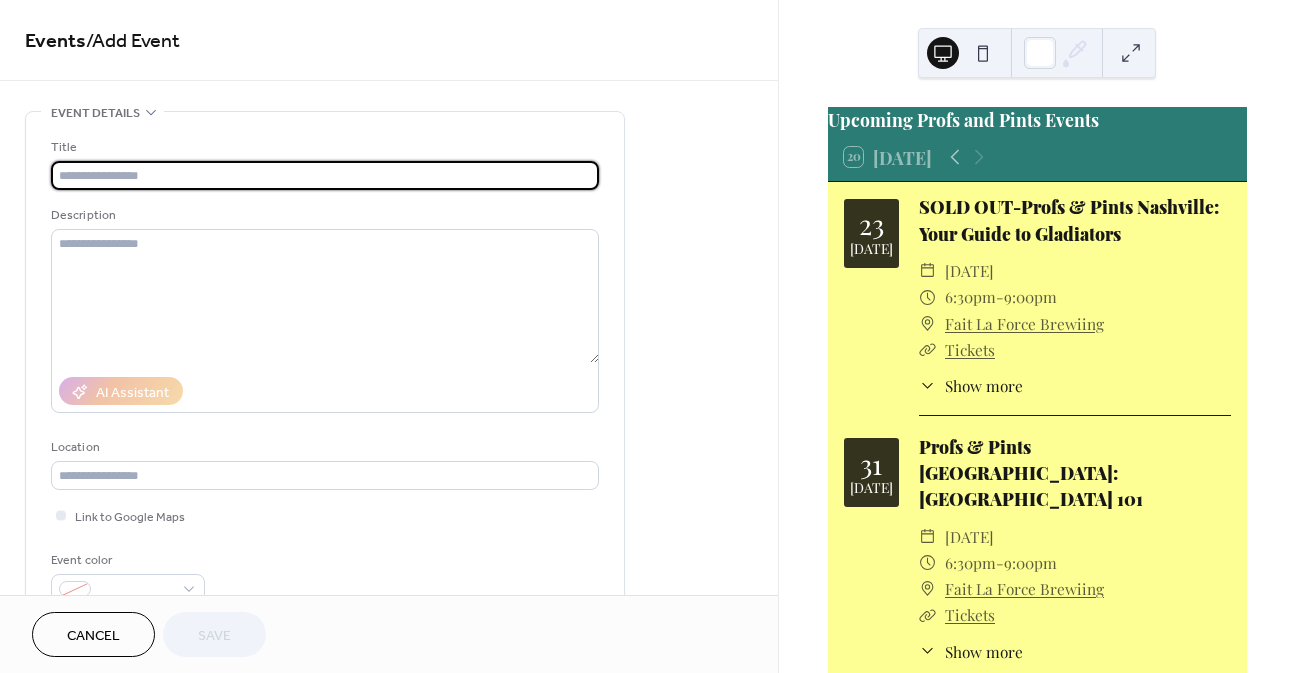 scroll, scrollTop: 0, scrollLeft: 0, axis: both 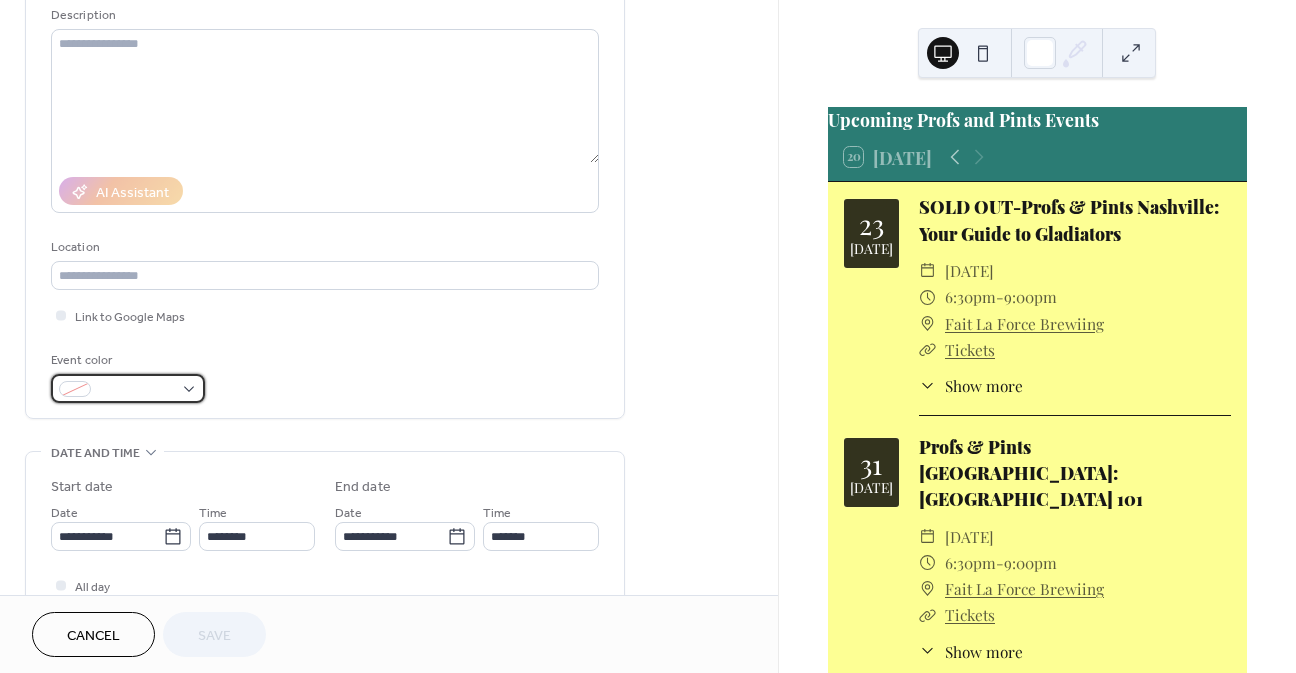 click at bounding box center [136, 390] 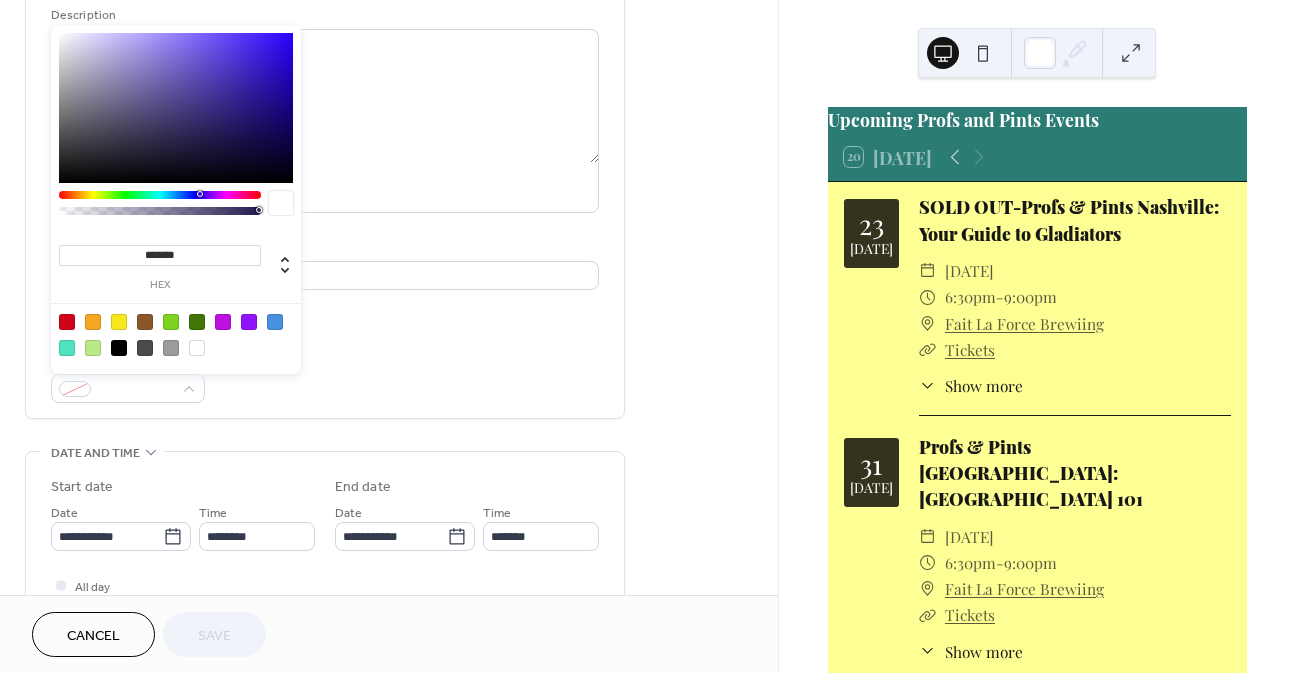 drag, startPoint x: 199, startPoint y: 251, endPoint x: 119, endPoint y: 251, distance: 80 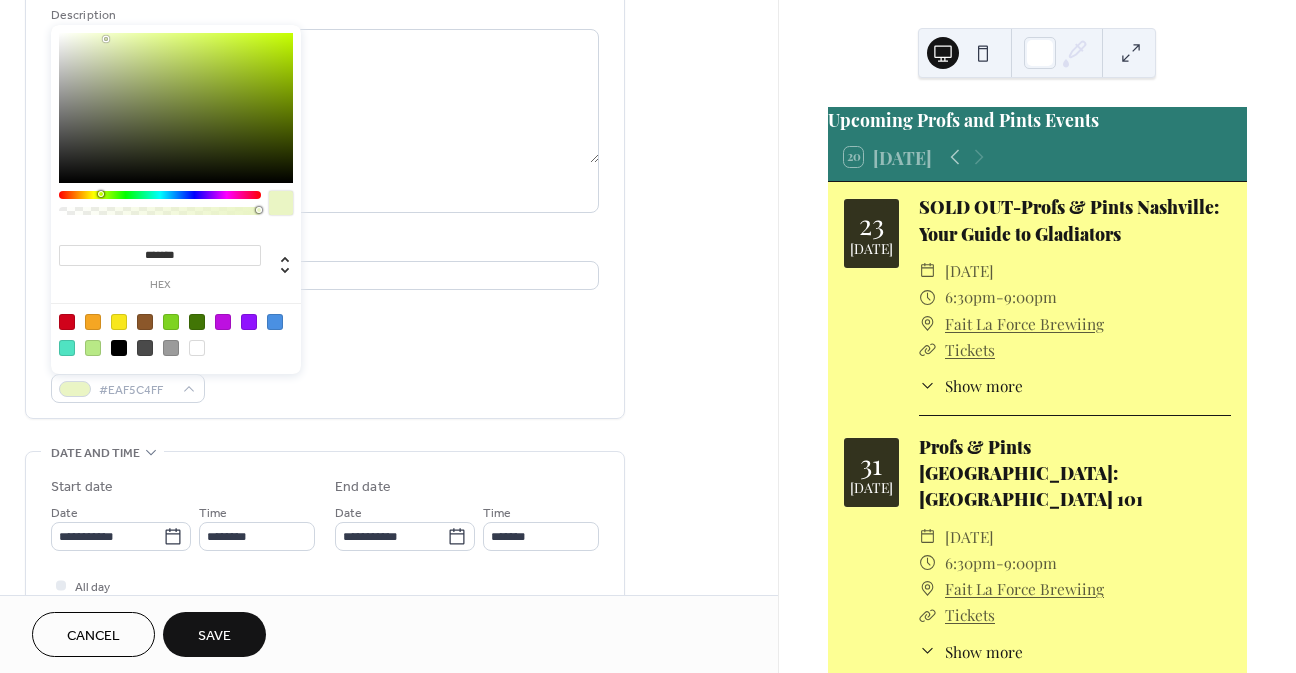 type on "********" 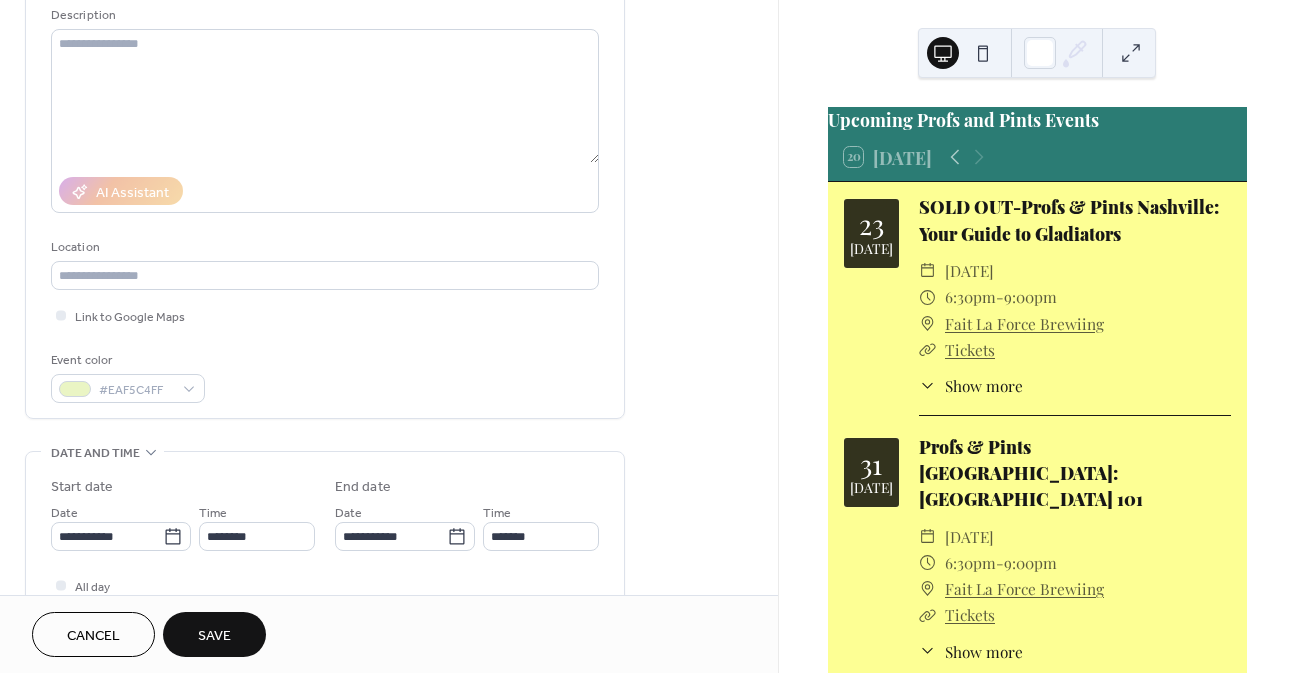 click on "Title Description AI Assistant Location Link to Google Maps Event color #EAF5C4FF" at bounding box center (325, 170) 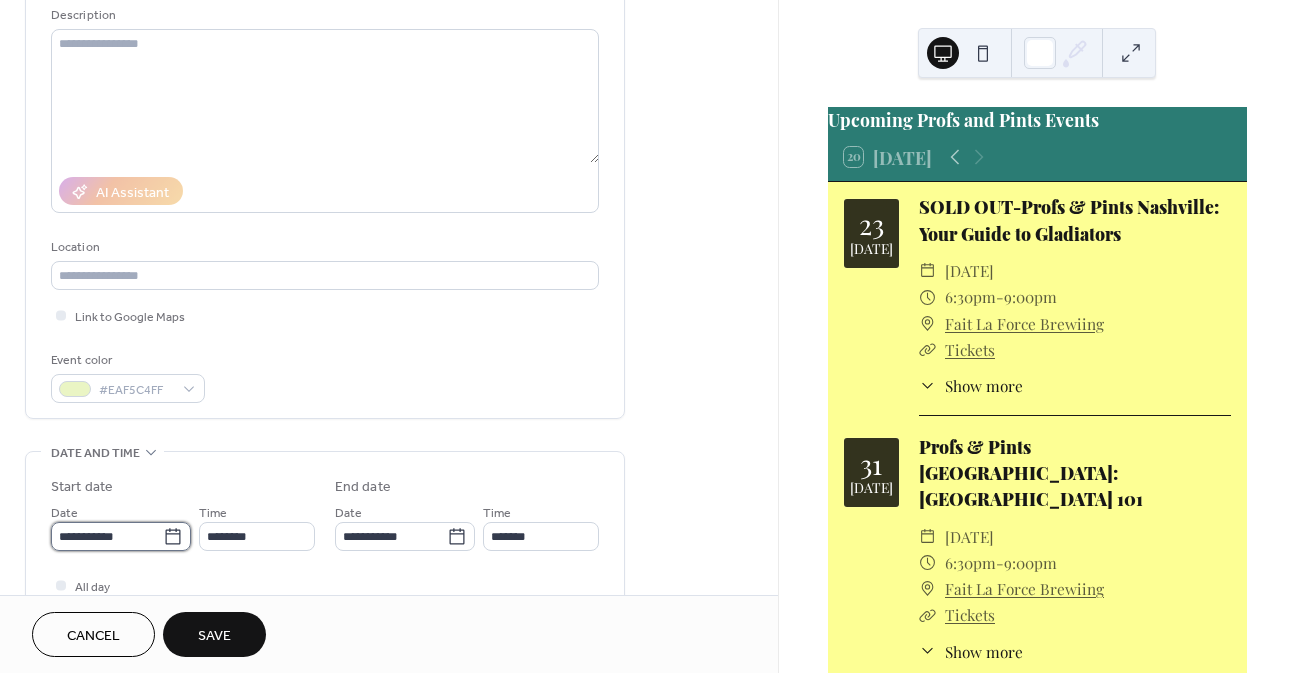 click on "**********" at bounding box center [107, 536] 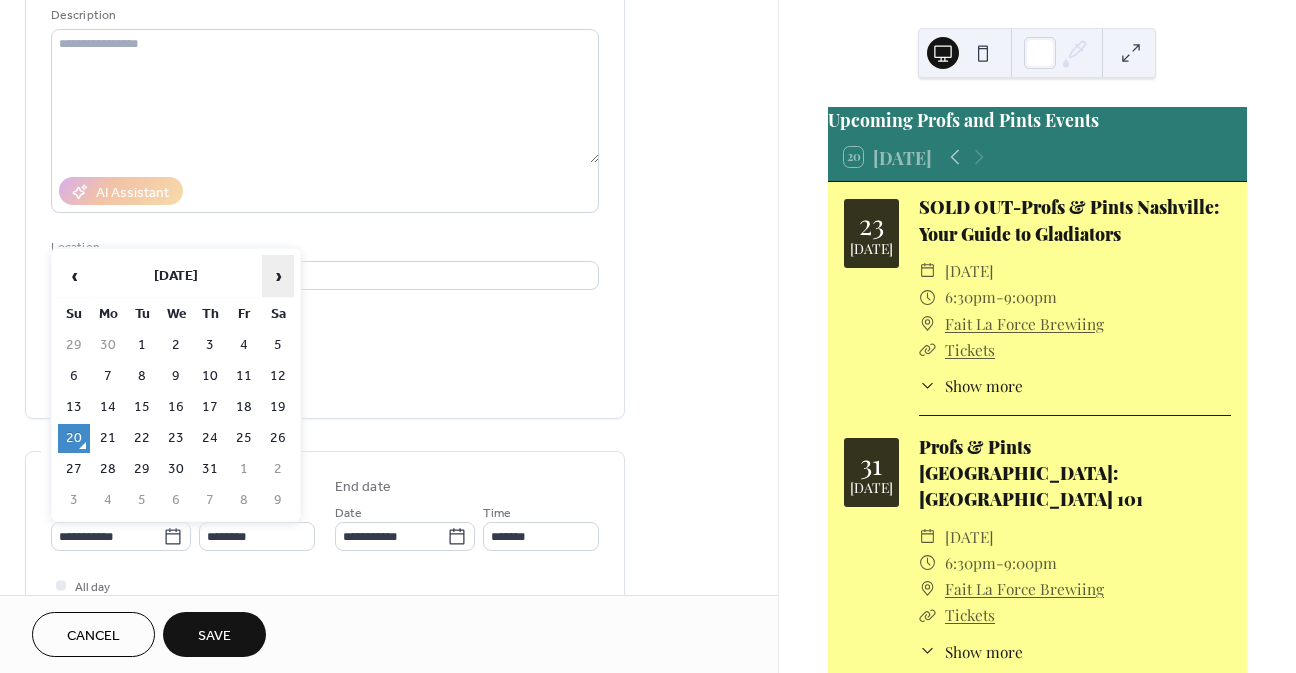 click on "›" at bounding box center [278, 276] 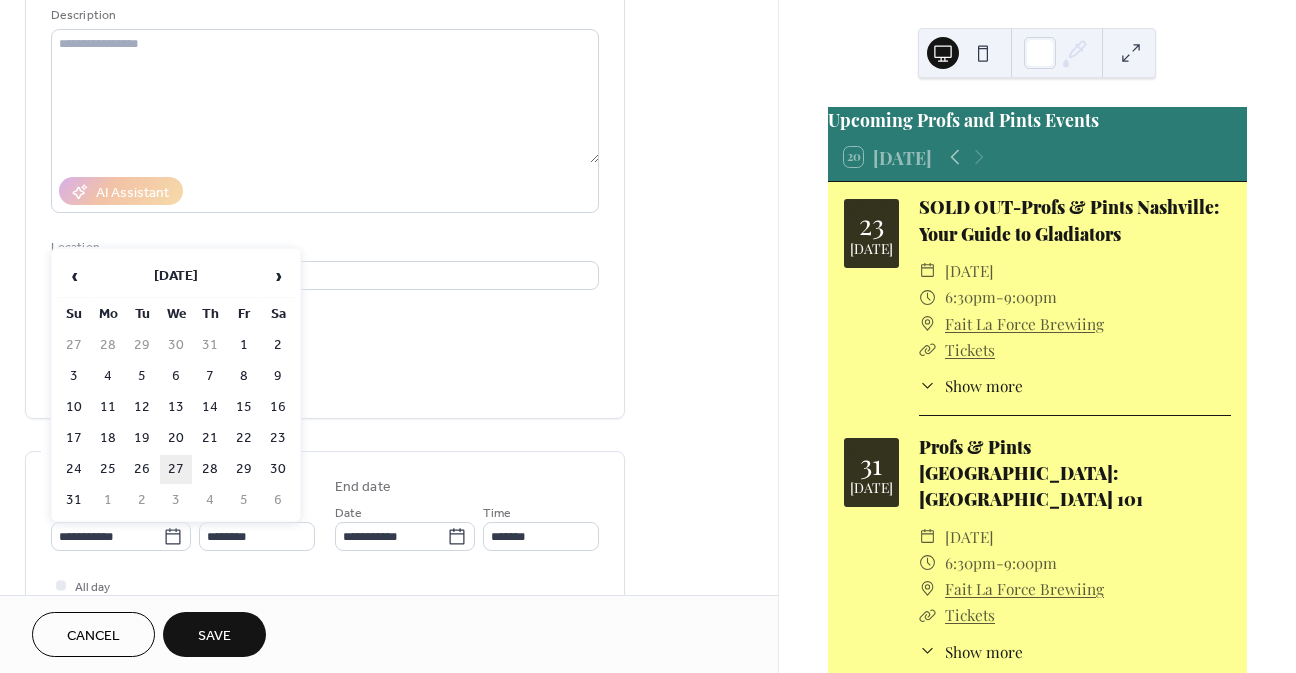 click on "27" at bounding box center [176, 469] 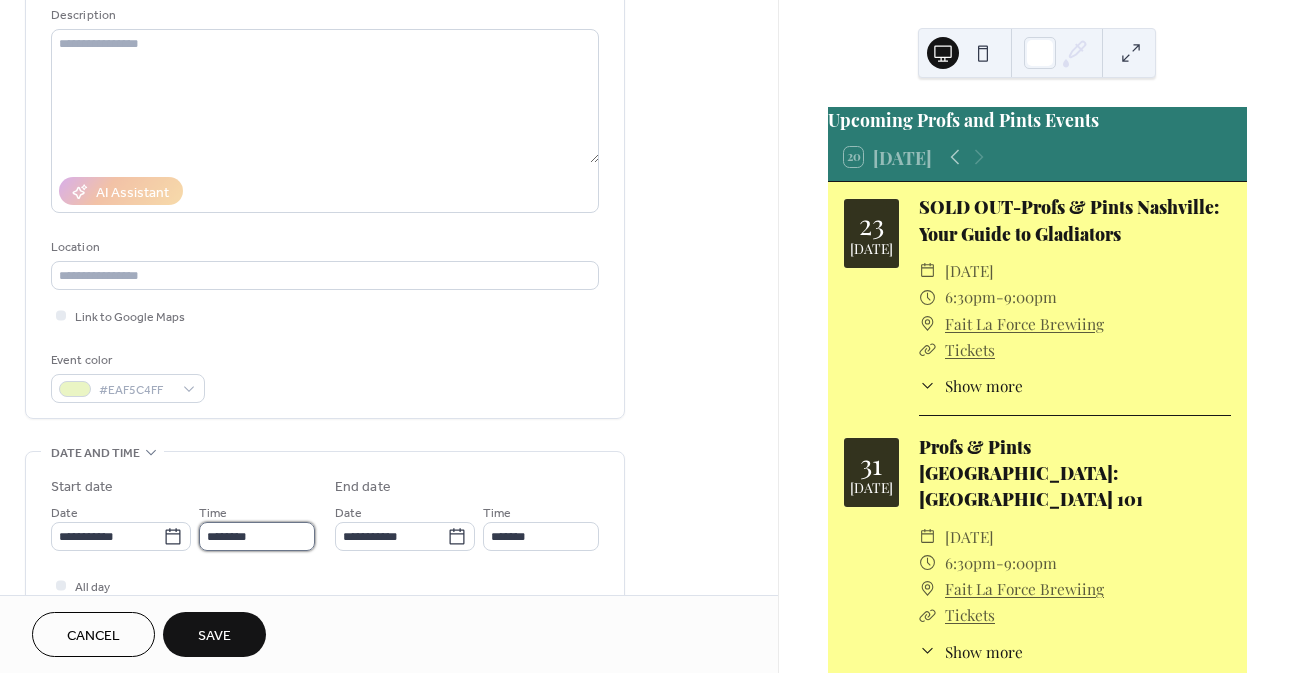 click on "********" at bounding box center (257, 536) 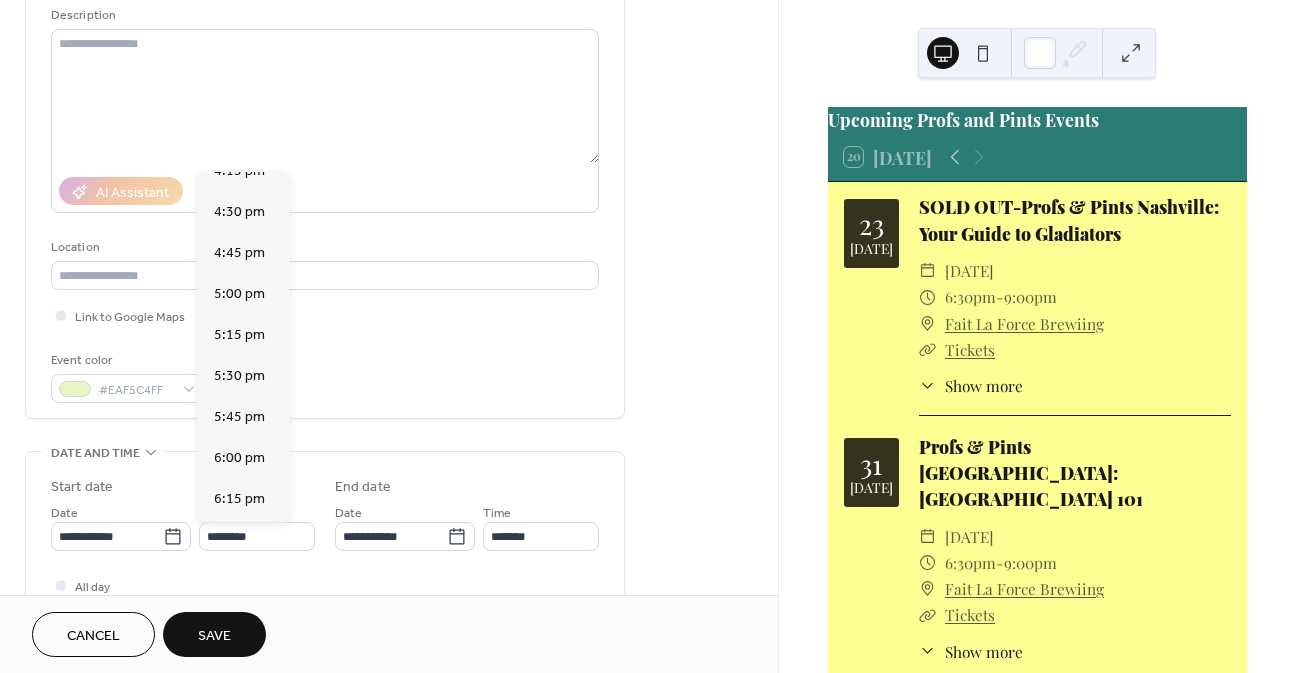 scroll, scrollTop: 2788, scrollLeft: 0, axis: vertical 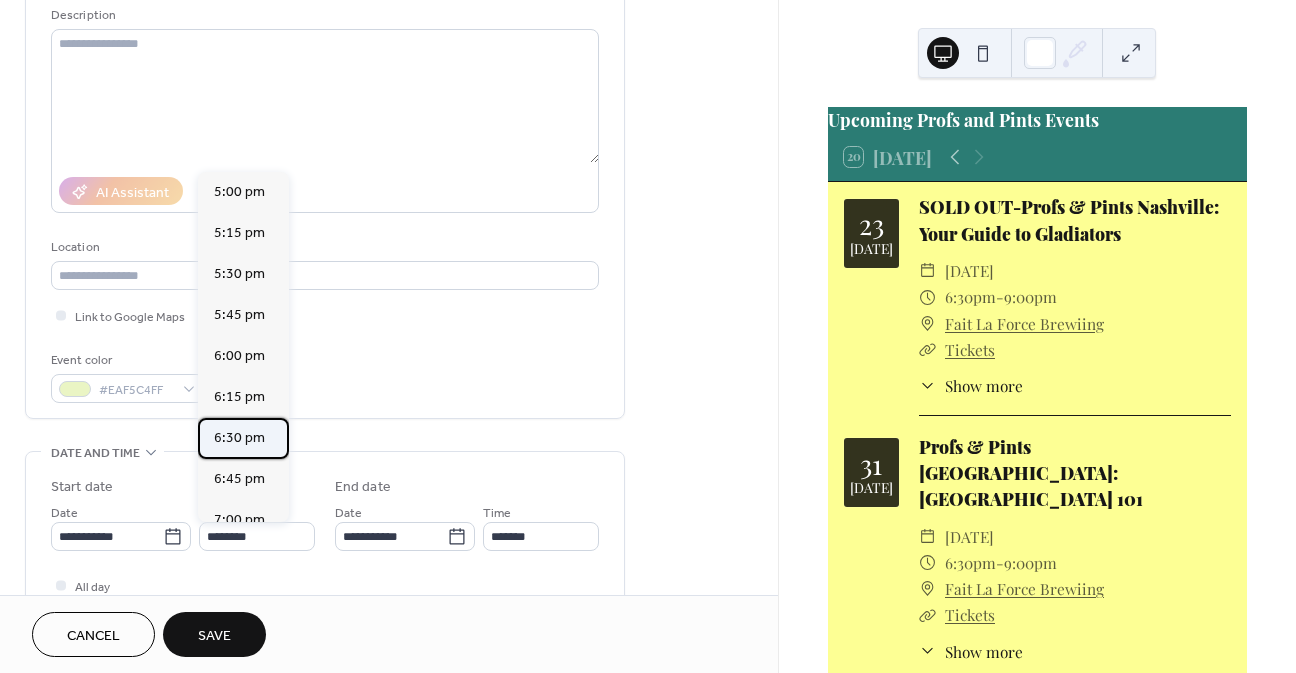 click on "6:30 pm" at bounding box center [239, 438] 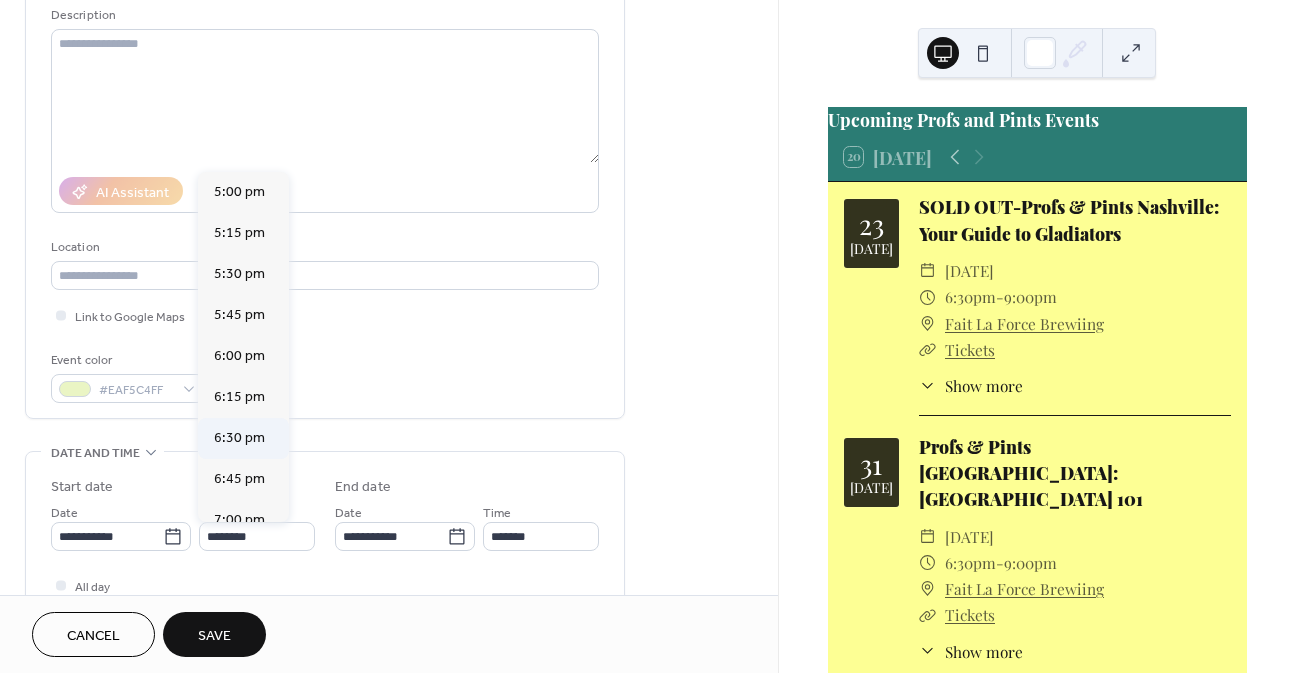 type on "*******" 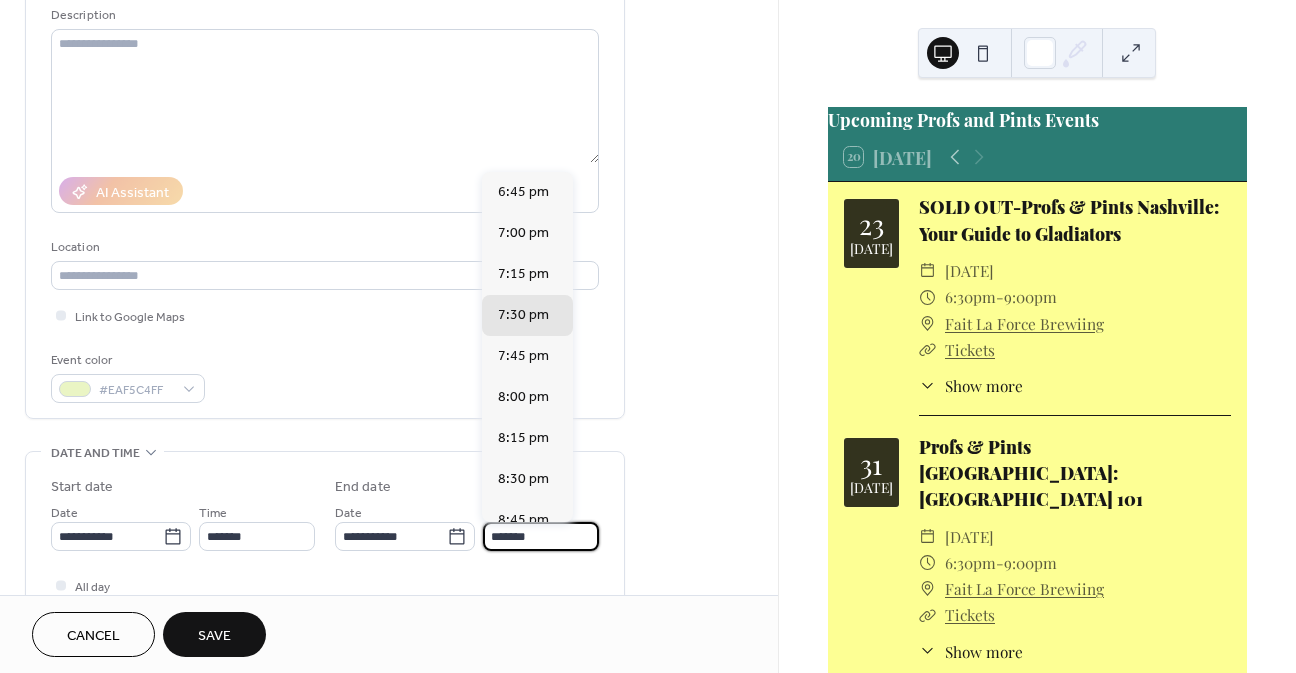 click on "*******" at bounding box center (541, 536) 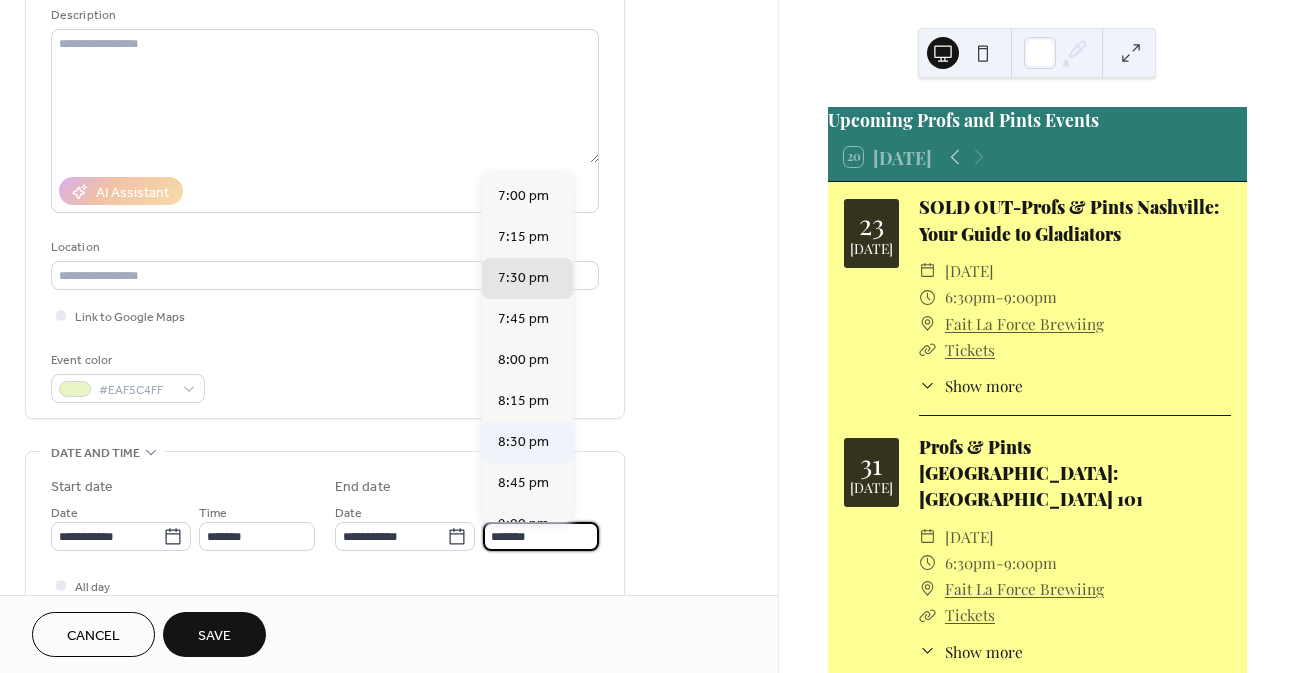 scroll, scrollTop: 100, scrollLeft: 0, axis: vertical 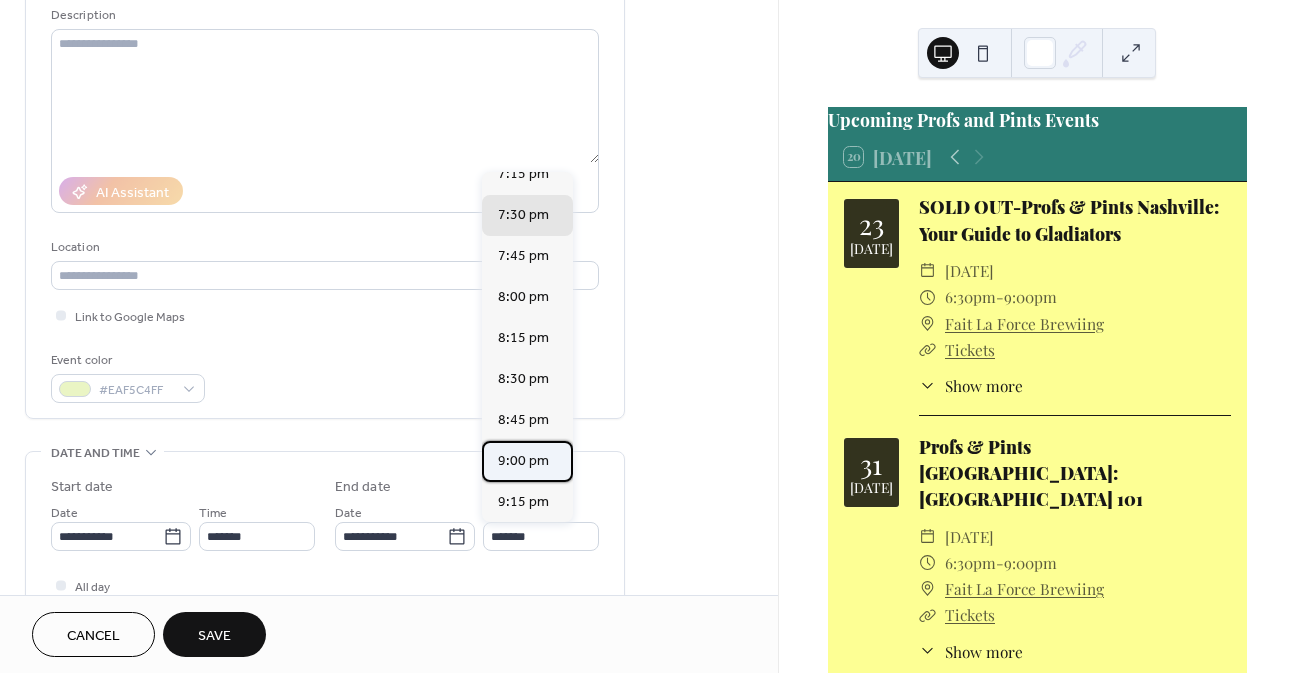 click on "9:00 pm" at bounding box center (523, 461) 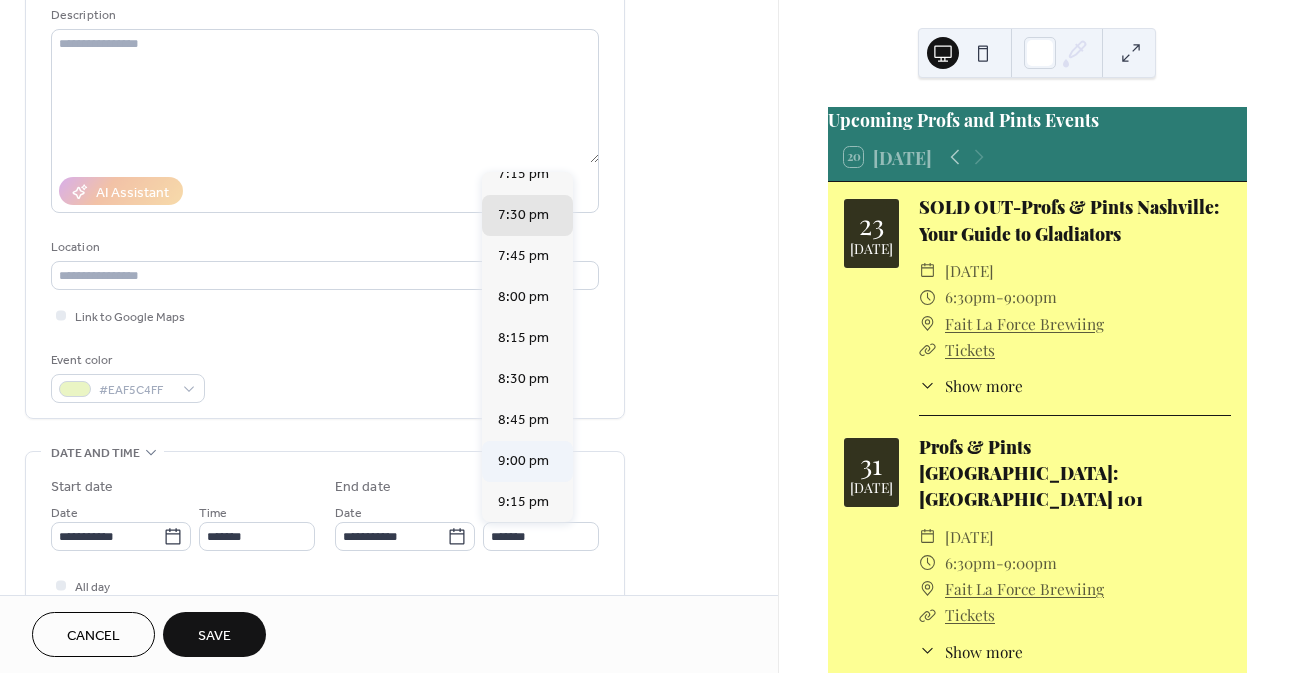 type on "*******" 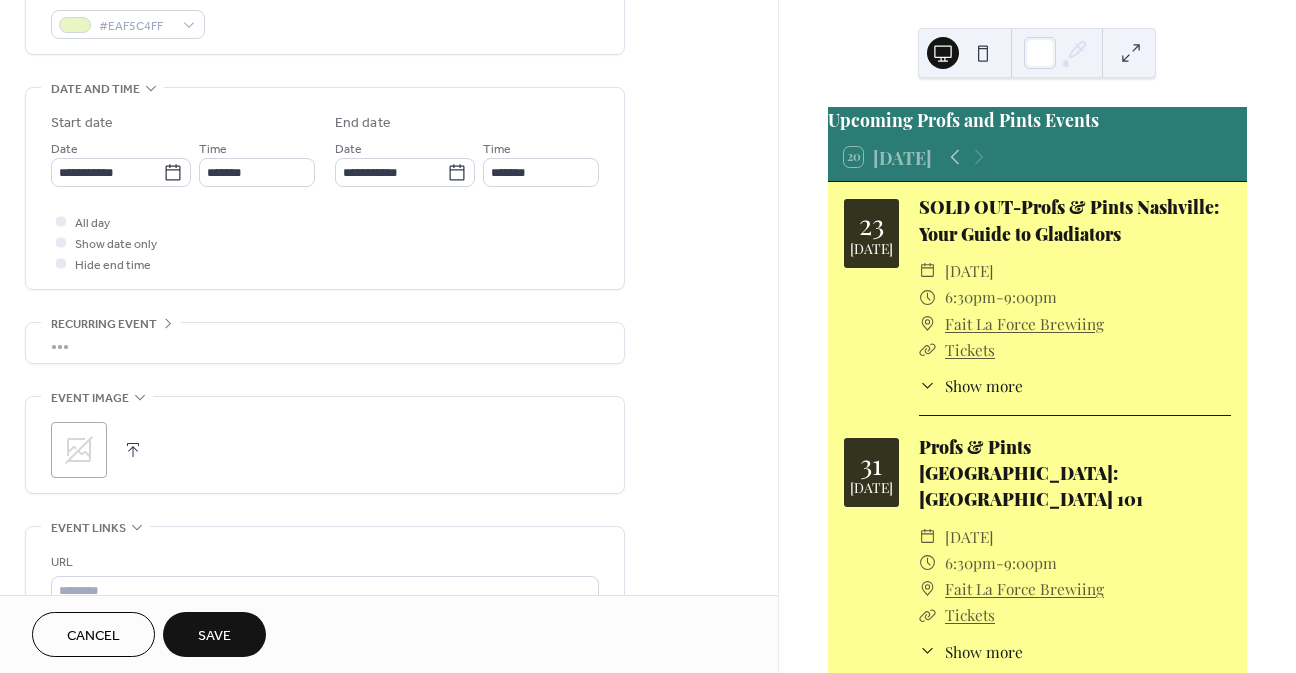 scroll, scrollTop: 600, scrollLeft: 0, axis: vertical 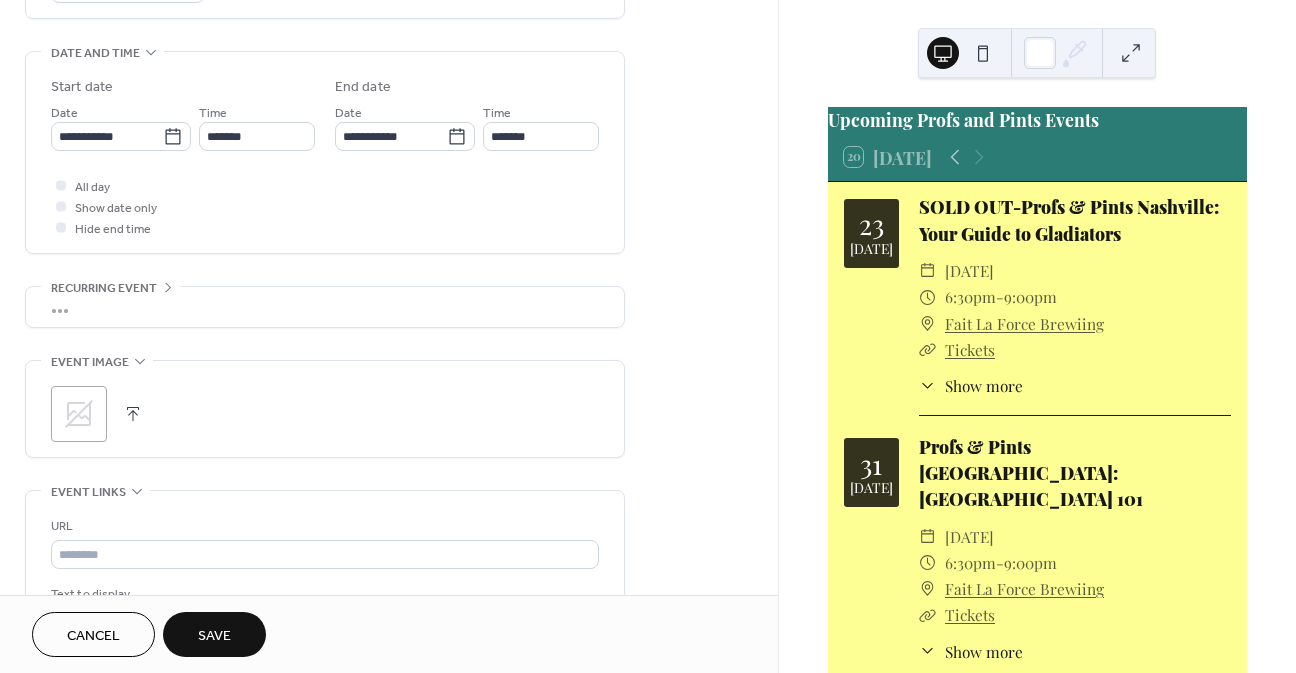 click at bounding box center [133, 414] 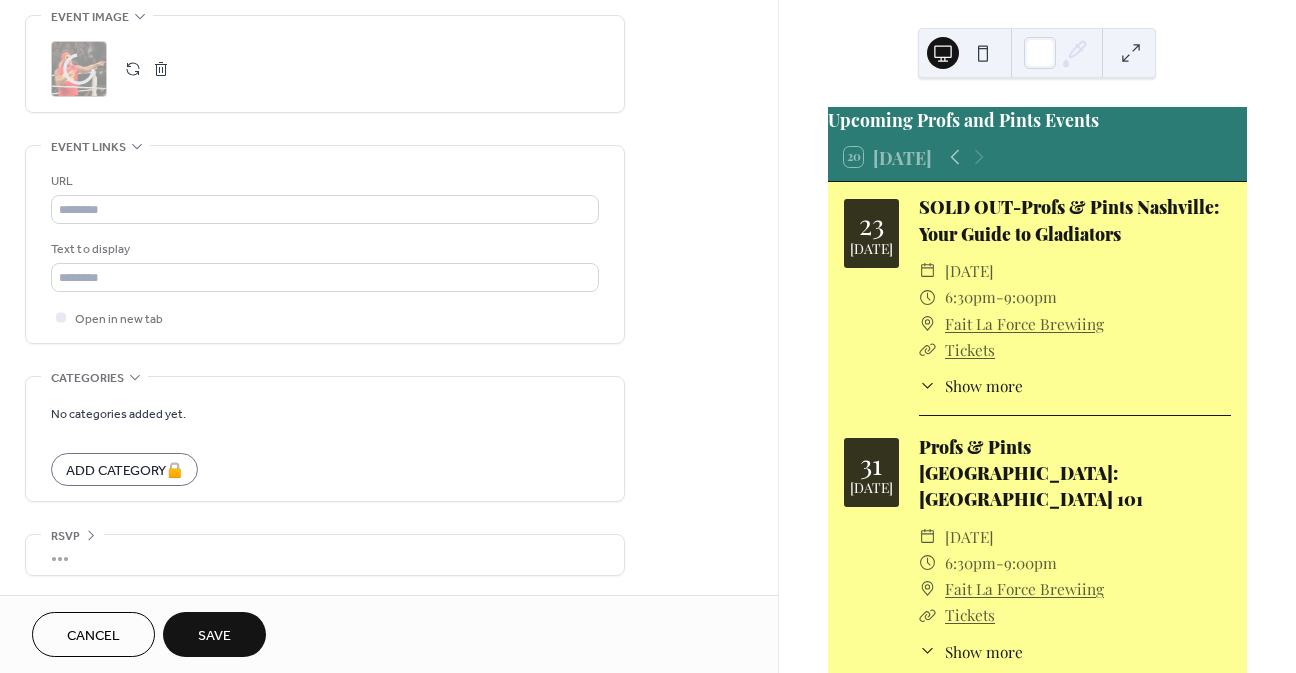 scroll, scrollTop: 946, scrollLeft: 0, axis: vertical 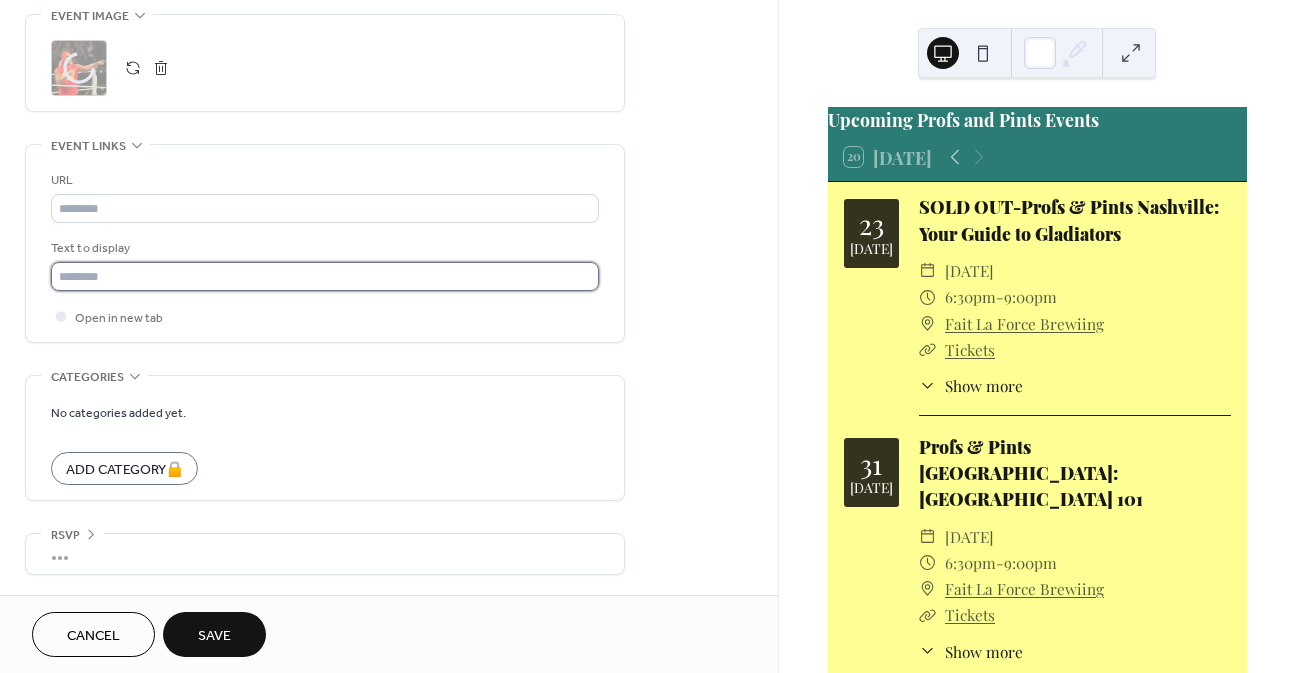click at bounding box center [325, 276] 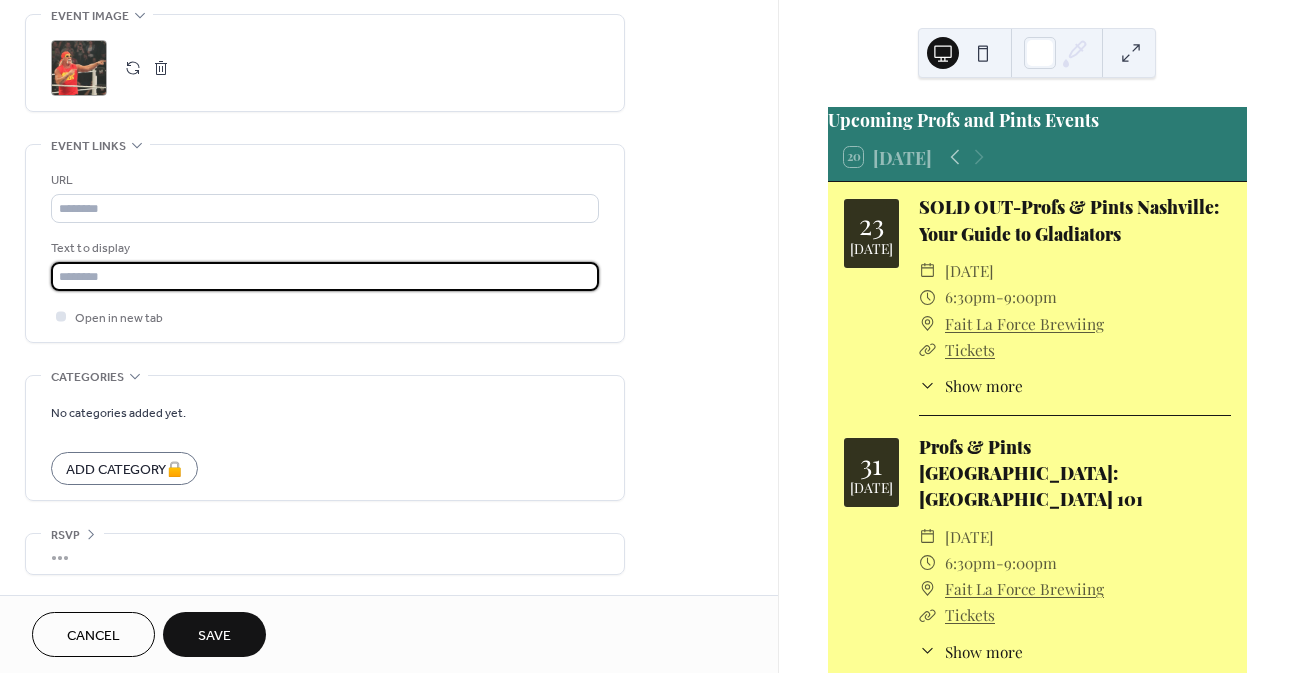 type on "*******" 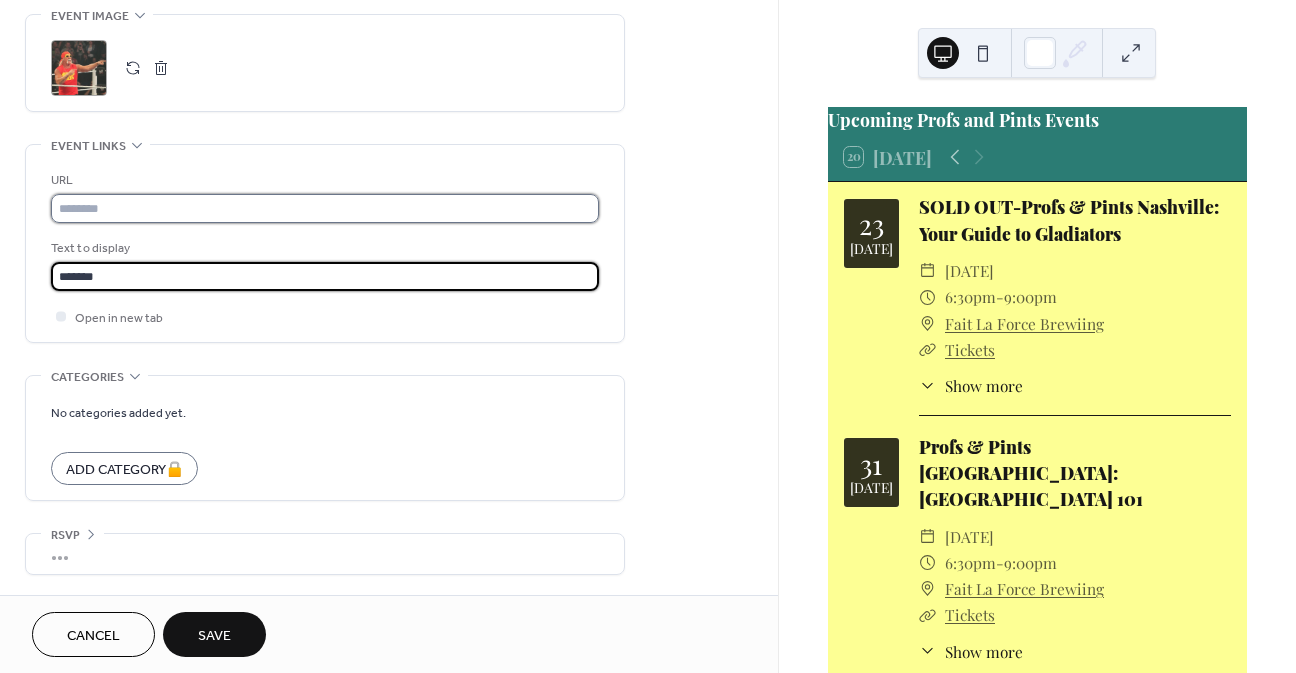 click at bounding box center [325, 208] 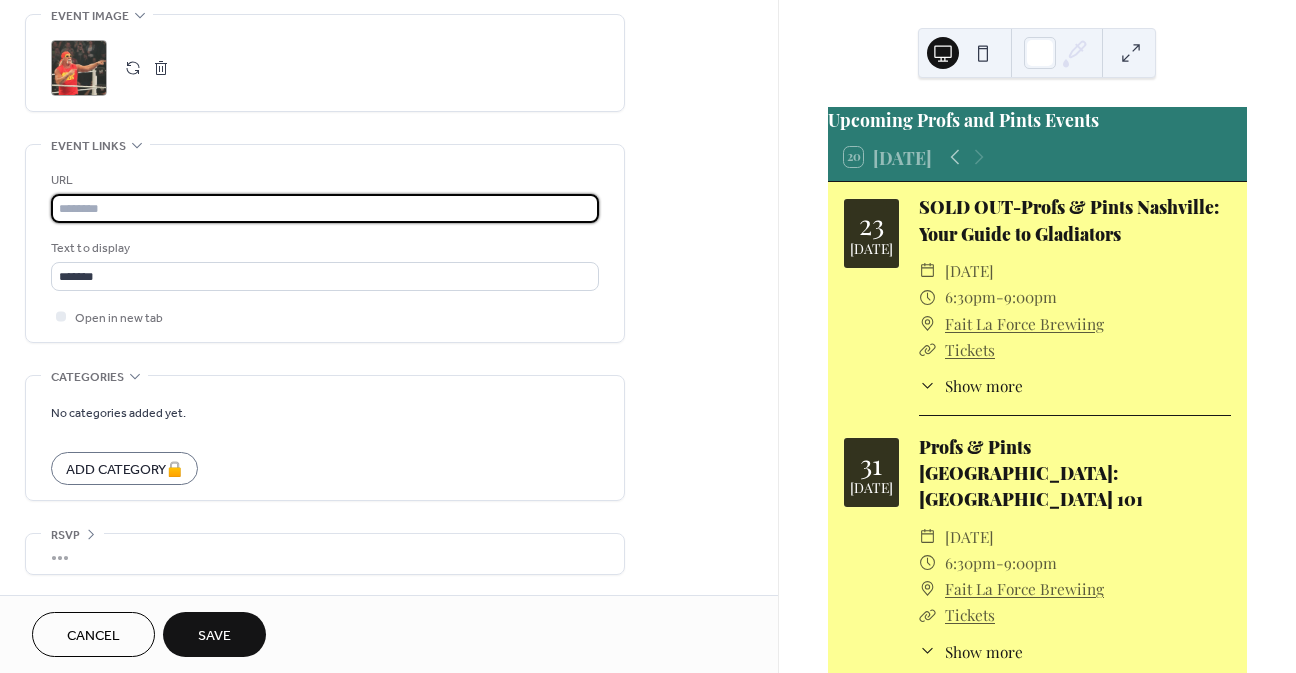 paste on "**********" 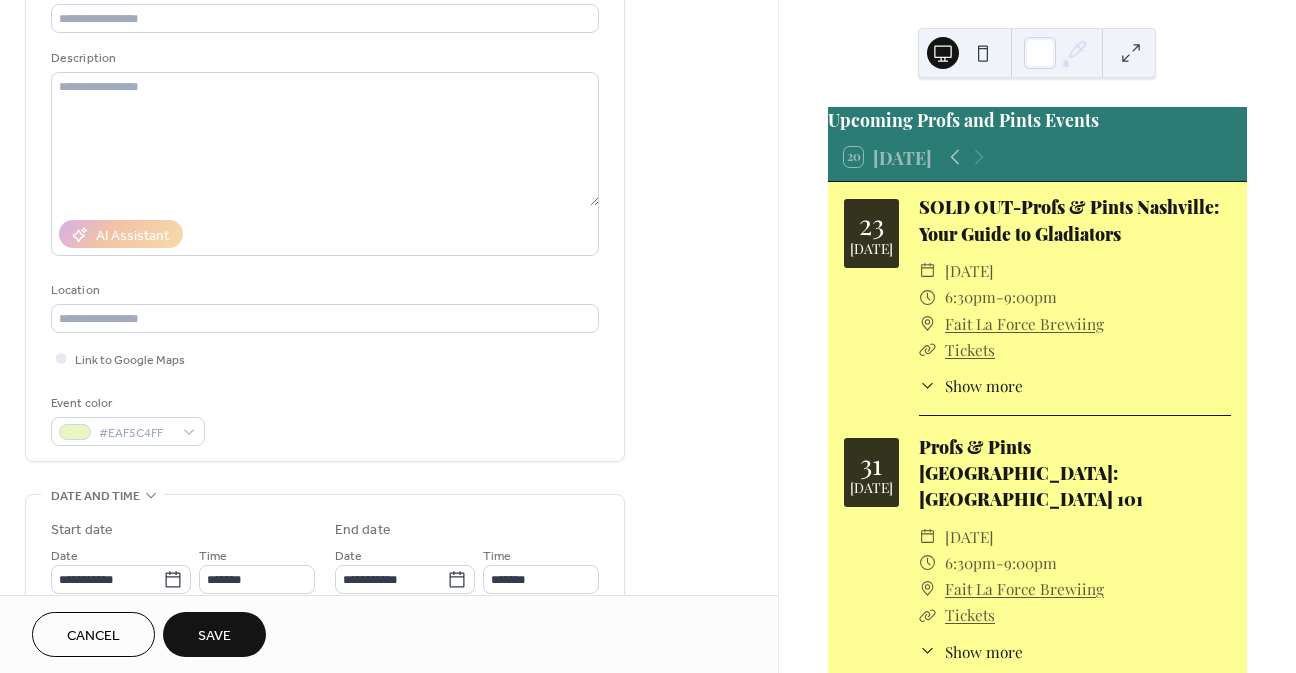 scroll, scrollTop: 146, scrollLeft: 0, axis: vertical 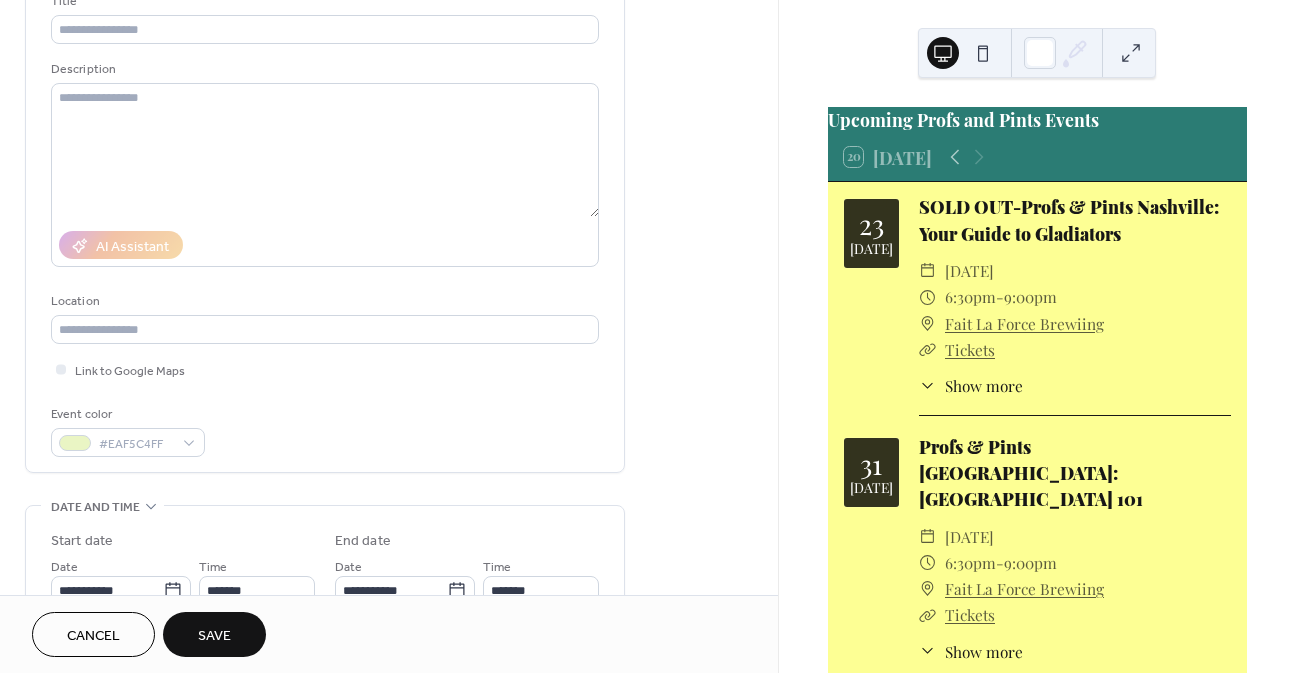 type on "**********" 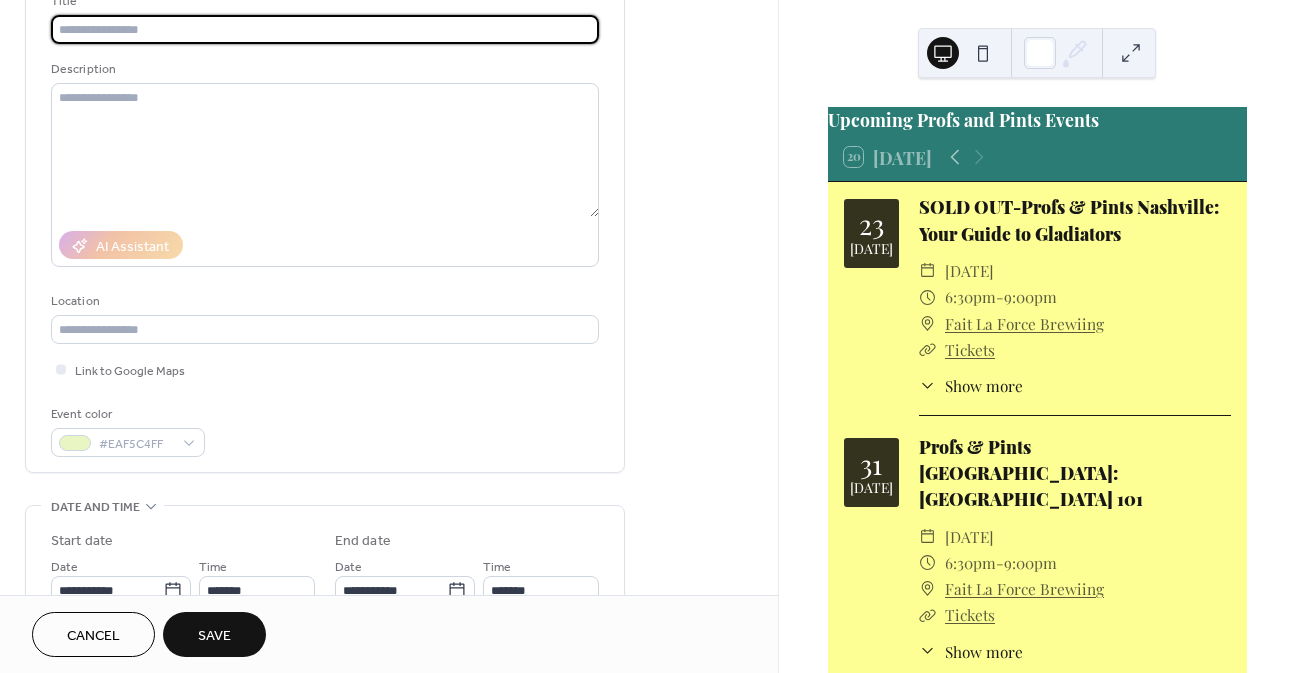 paste on "**********" 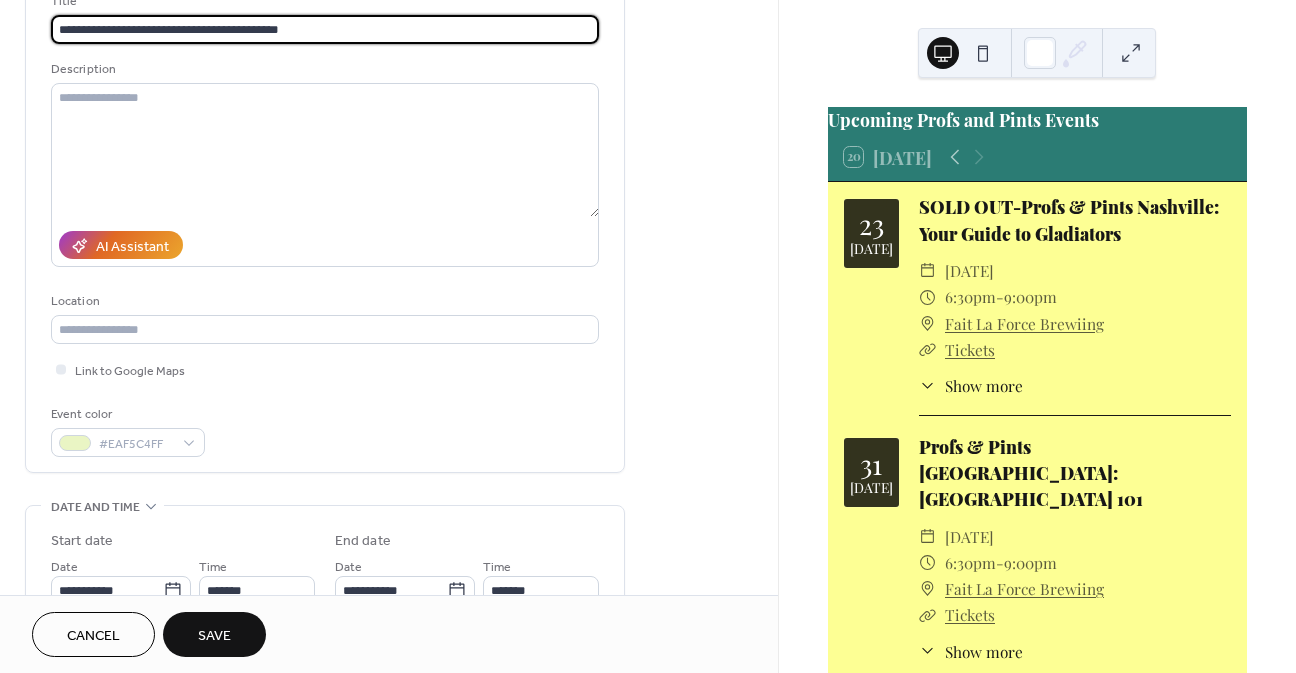 type on "**********" 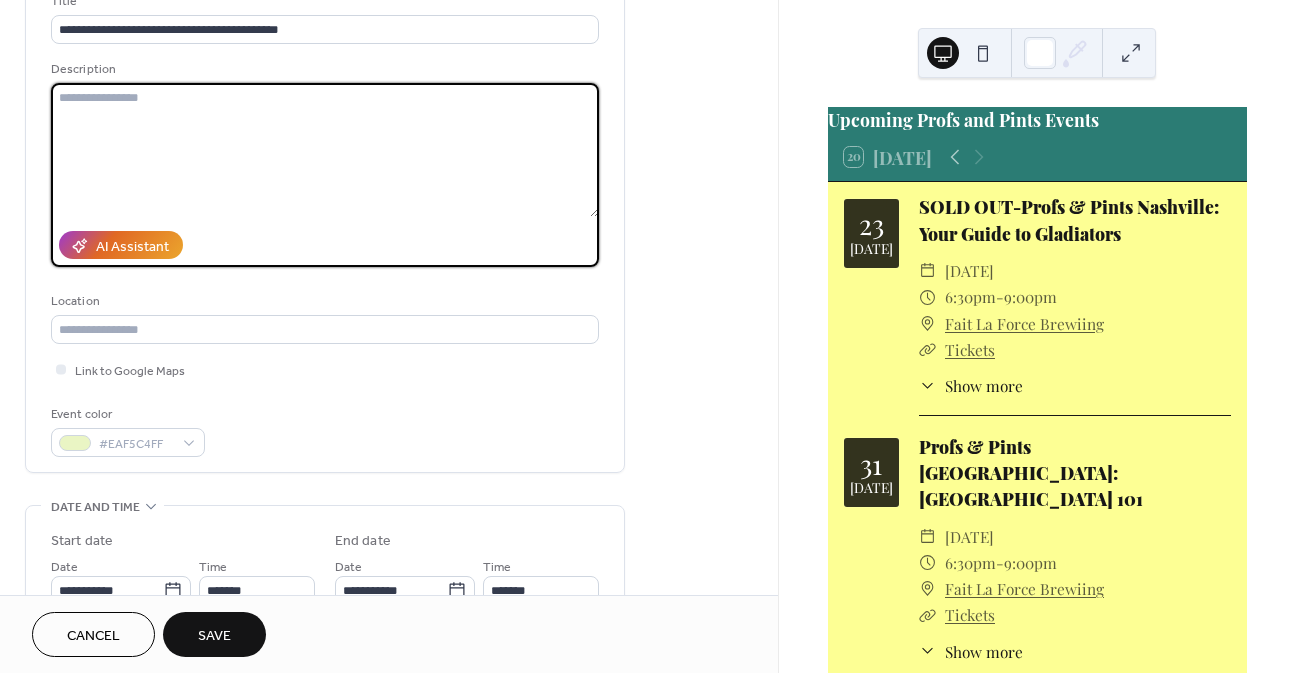 click at bounding box center (325, 150) 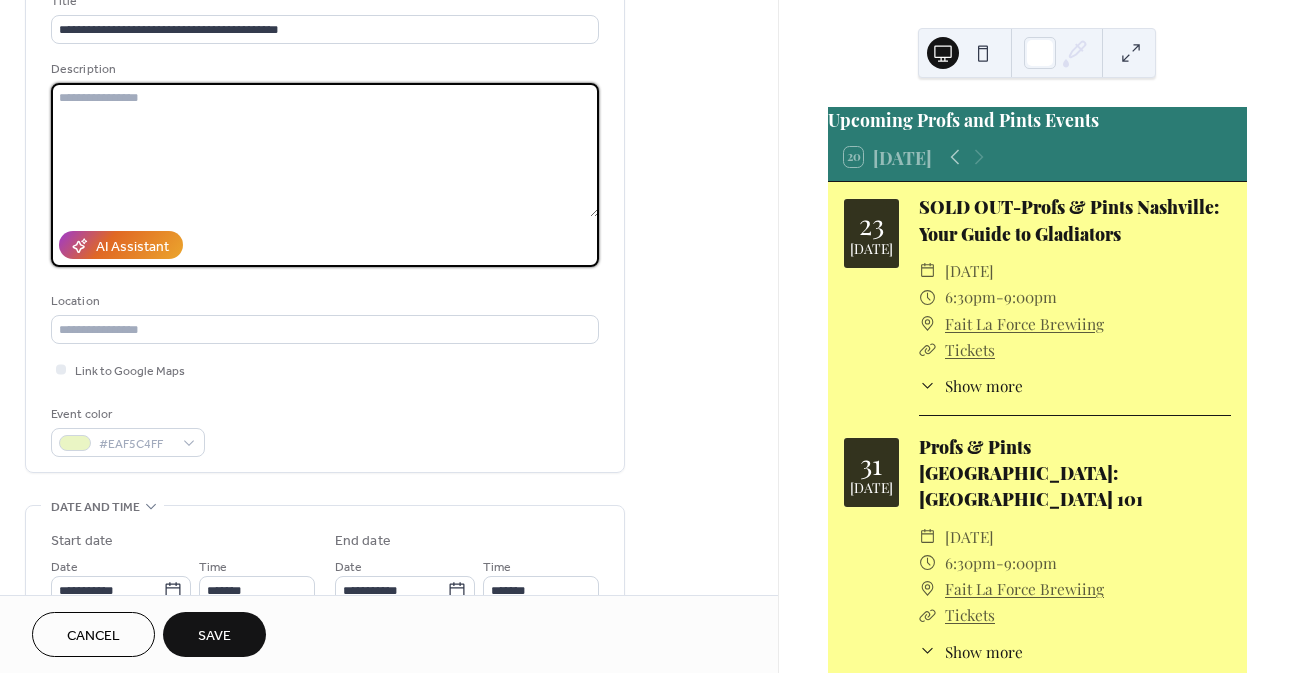 paste on "**********" 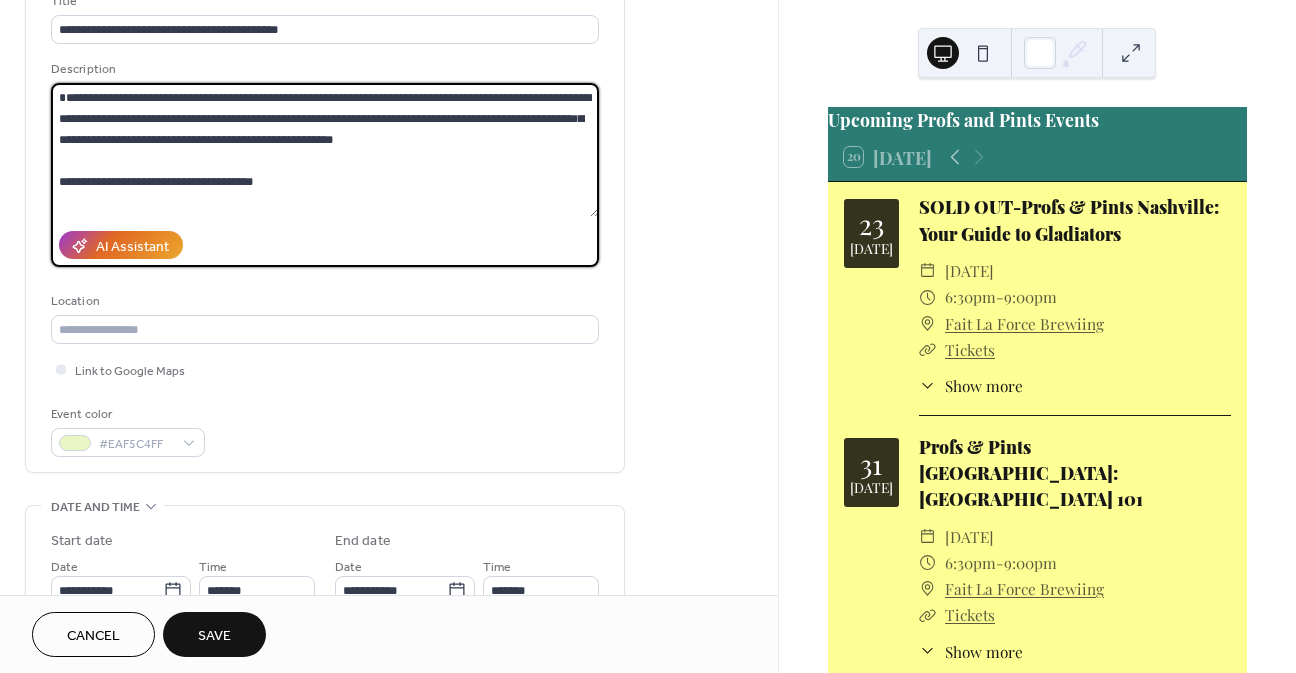 scroll, scrollTop: 753, scrollLeft: 0, axis: vertical 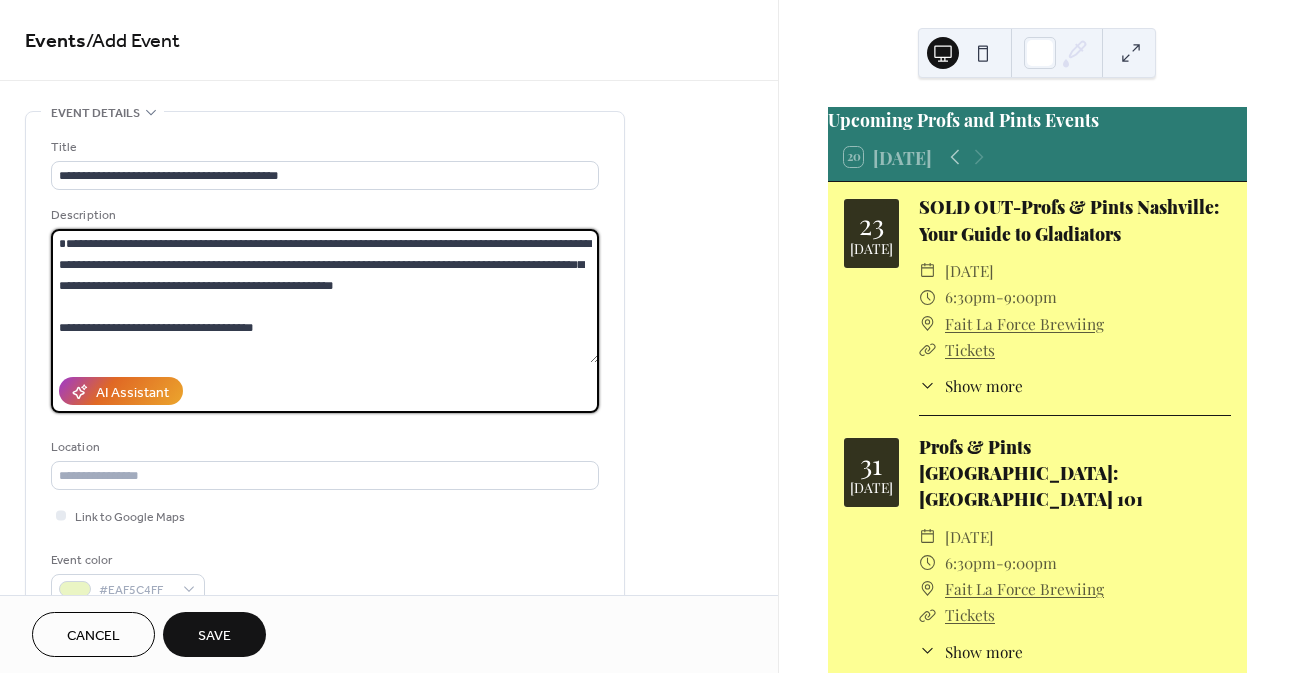 click at bounding box center [325, 296] 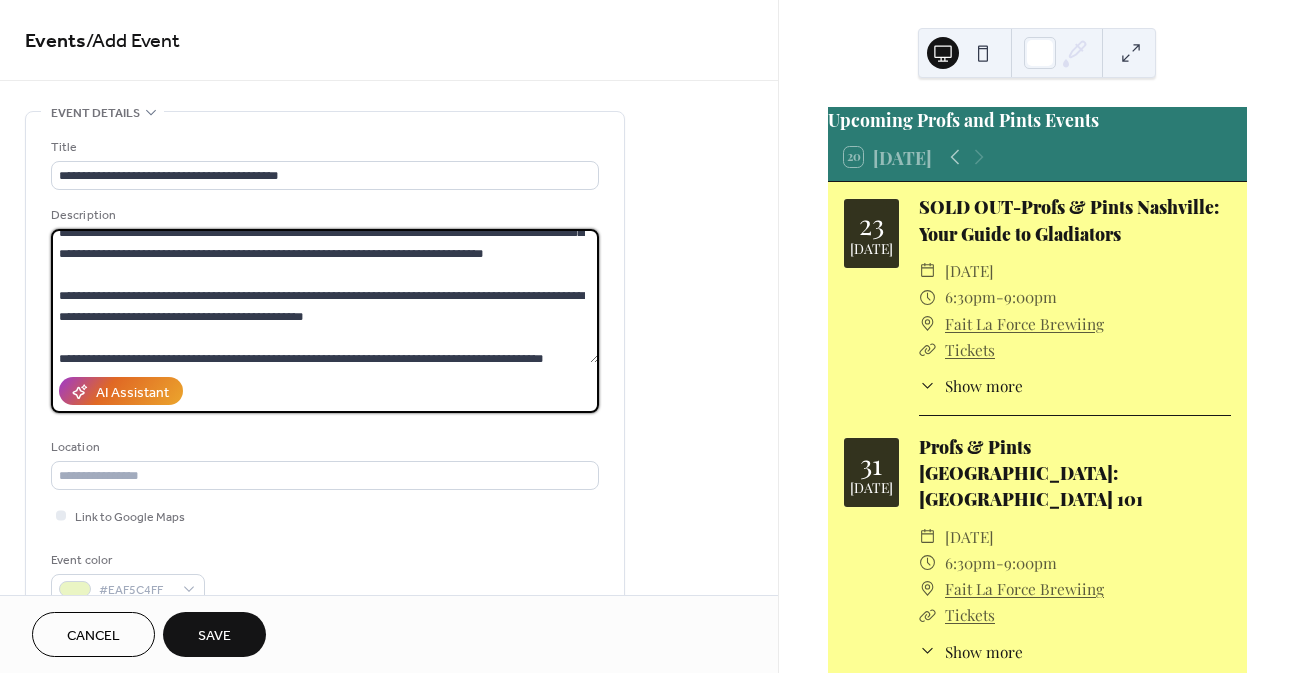 scroll, scrollTop: 735, scrollLeft: 0, axis: vertical 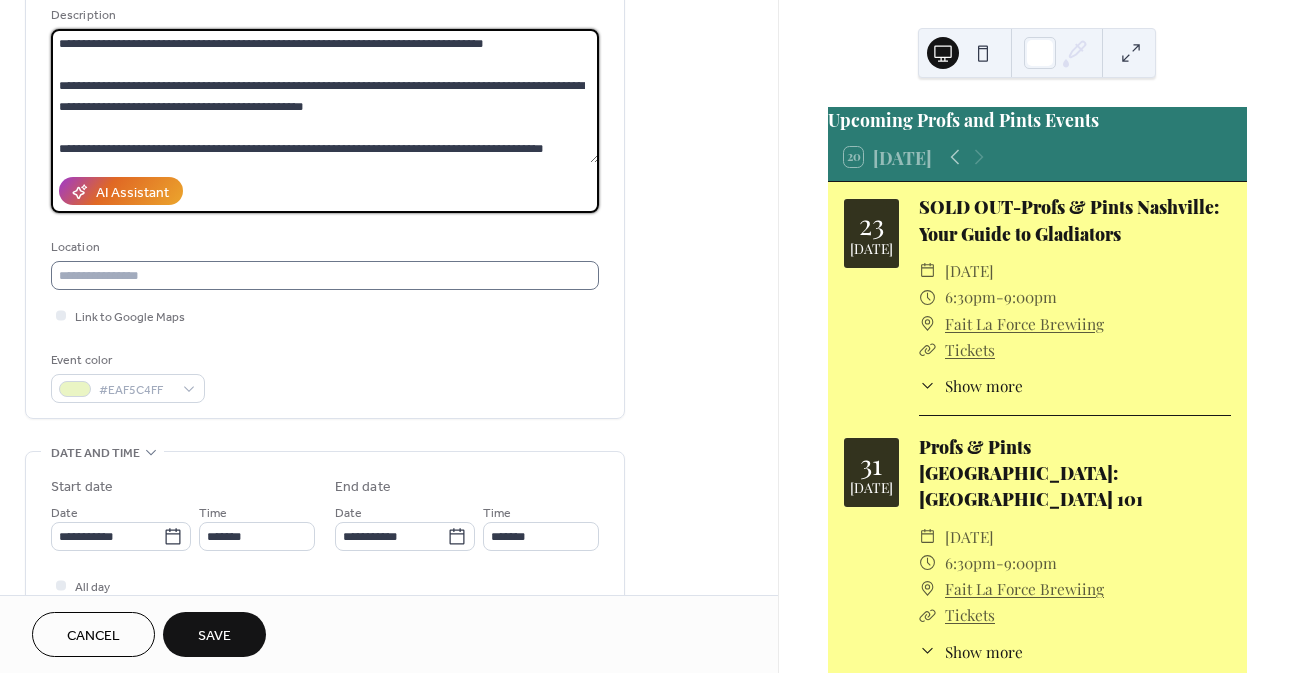 type on "**********" 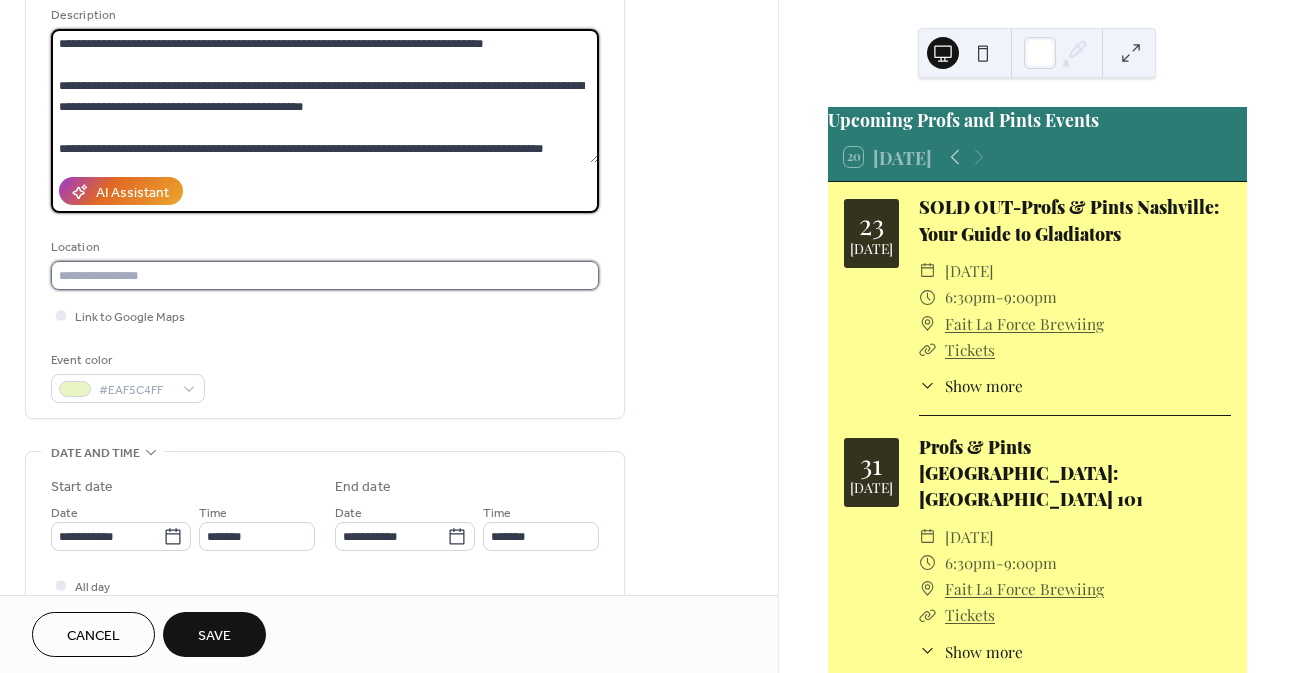 click at bounding box center [325, 275] 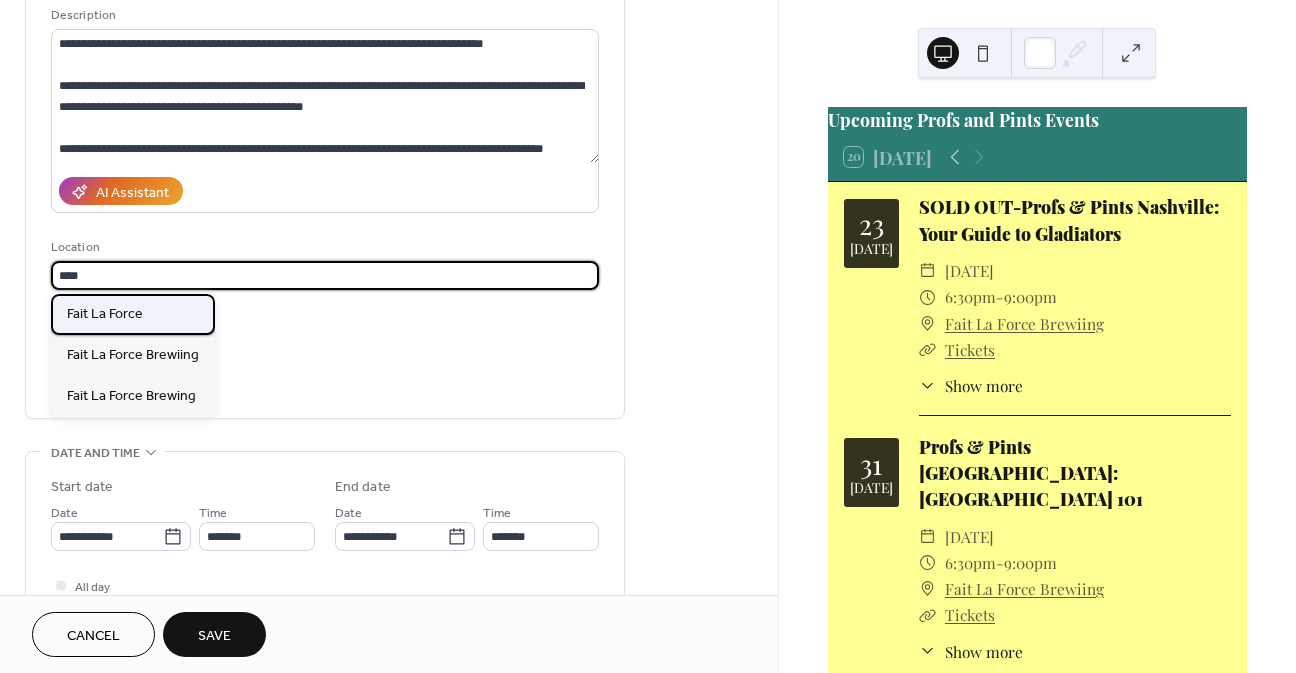 click on "Fait La Force" at bounding box center [105, 314] 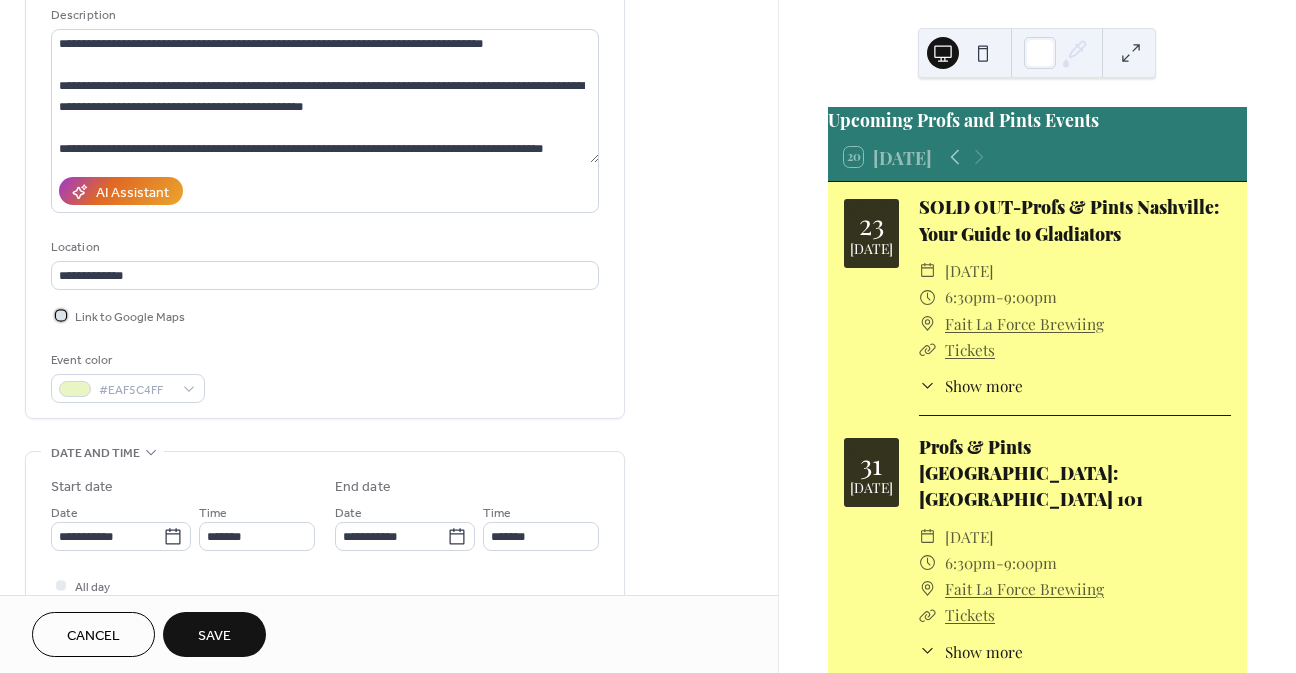 click at bounding box center (61, 315) 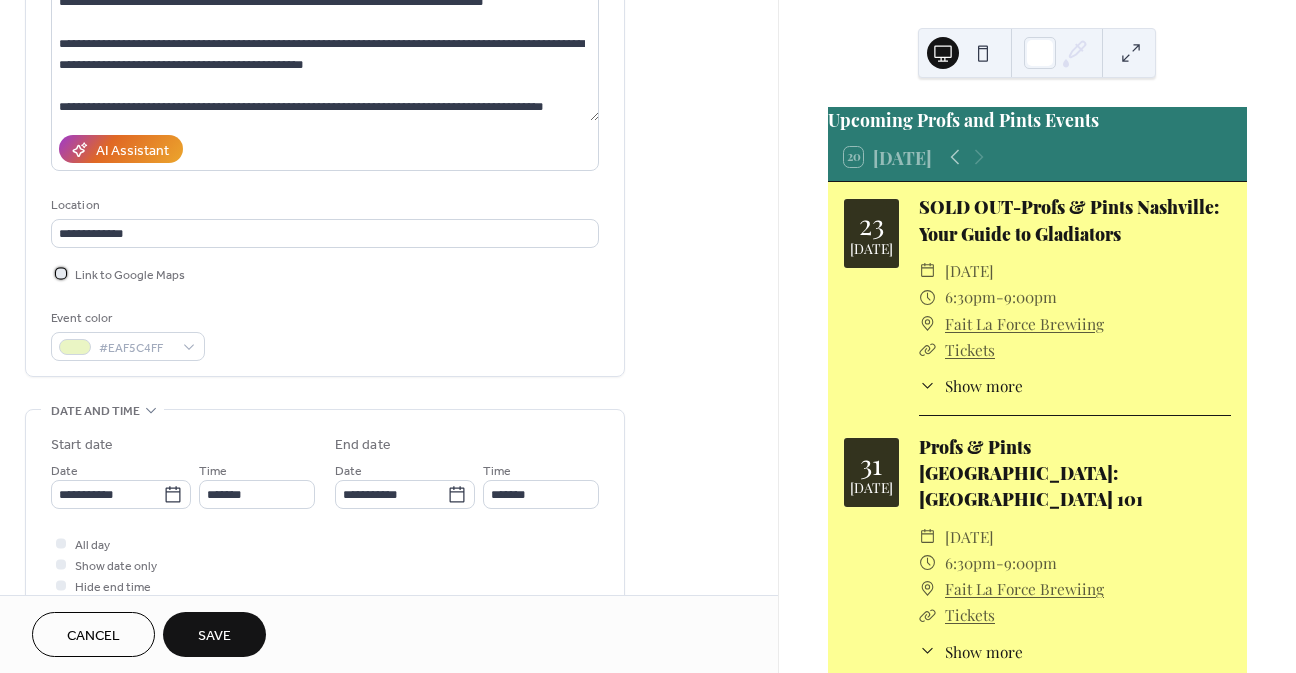 scroll, scrollTop: 400, scrollLeft: 0, axis: vertical 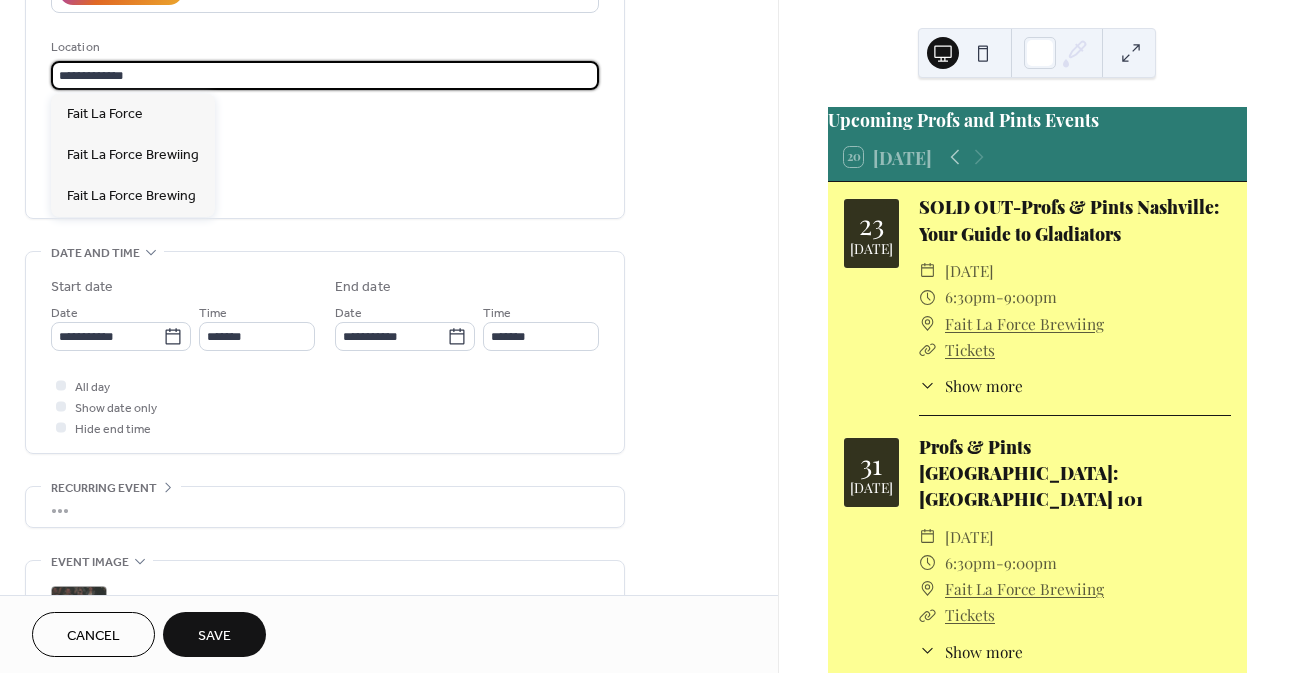 click on "**********" at bounding box center (325, 75) 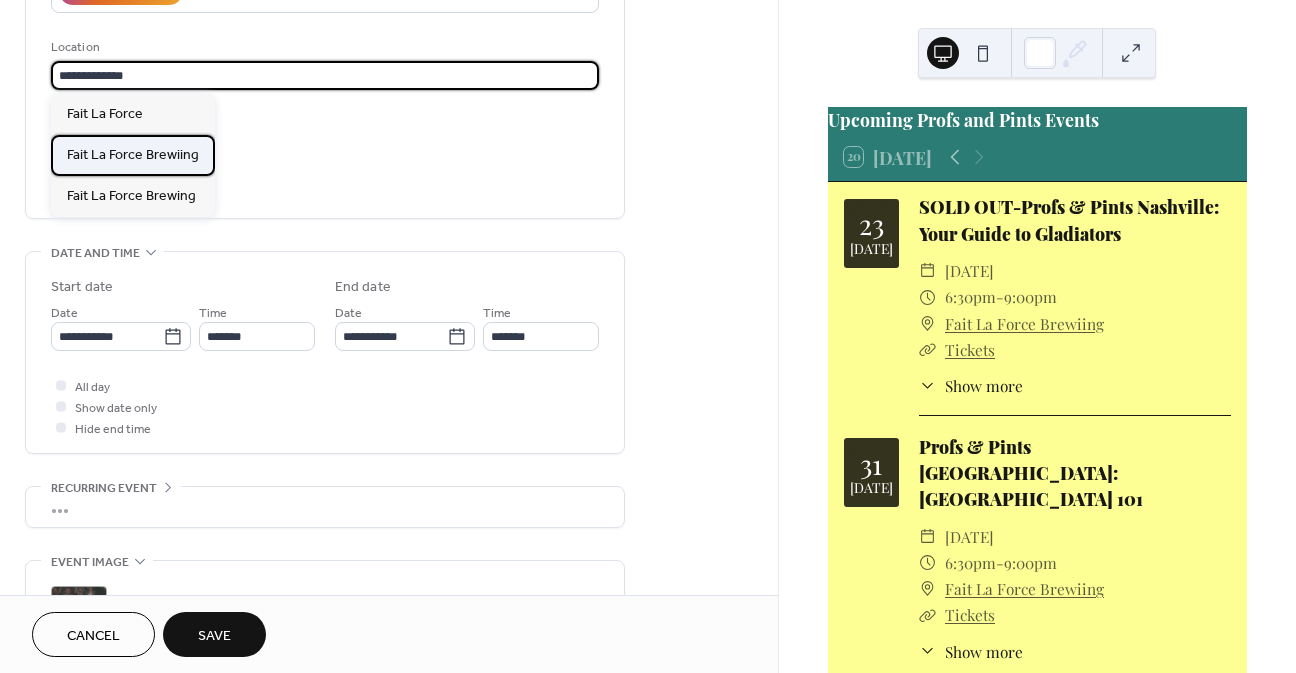 click on "Fait La Force Brewiing" at bounding box center (133, 155) 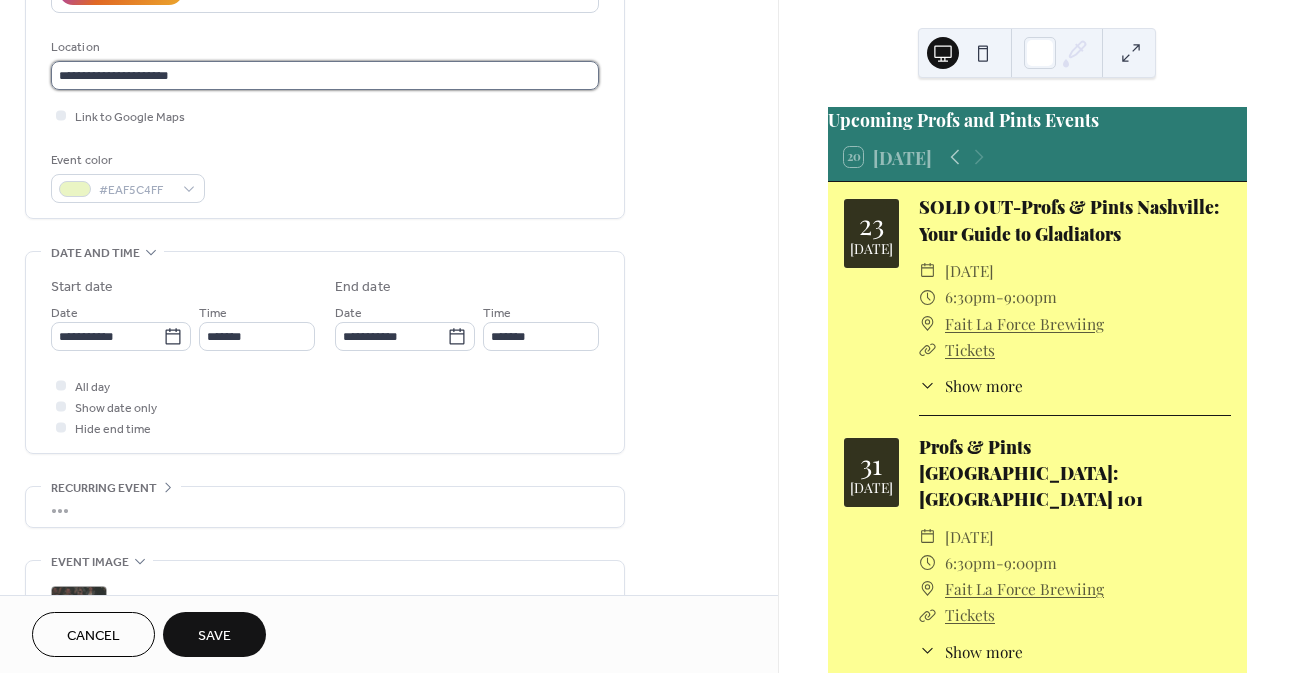 click on "**********" at bounding box center (325, 75) 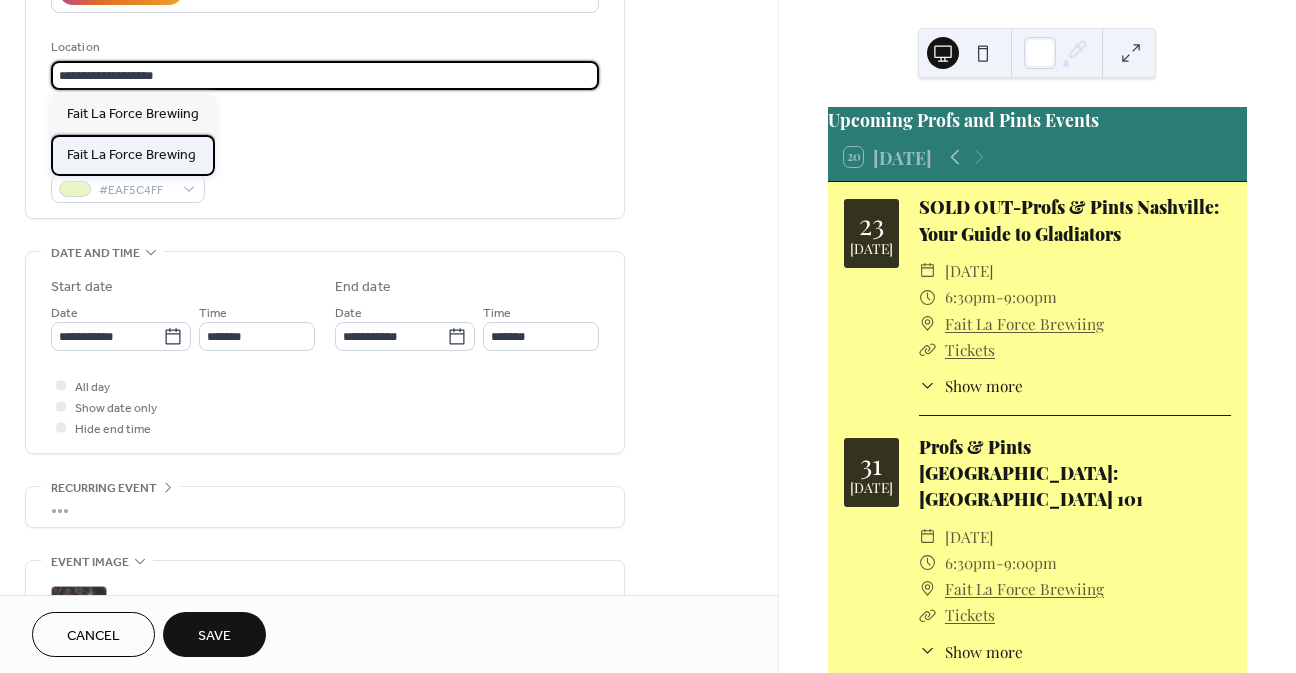 click on "Fait La Force Brewing" at bounding box center [131, 155] 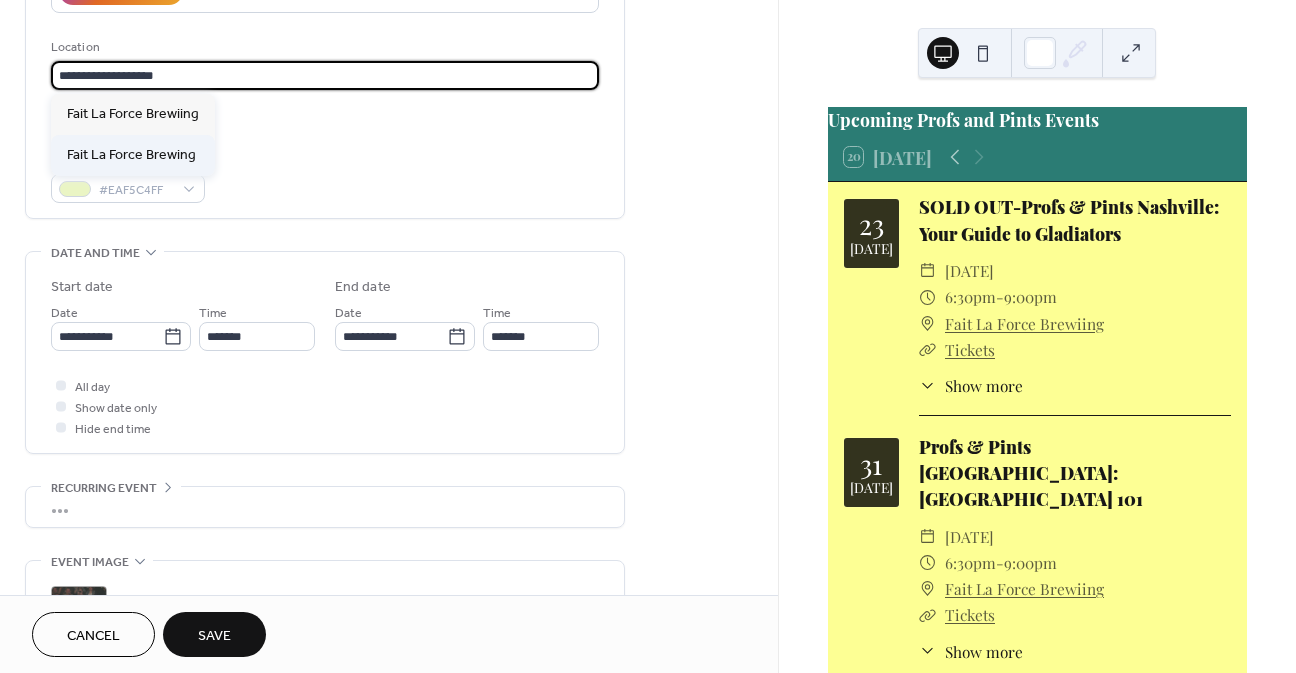 type on "**********" 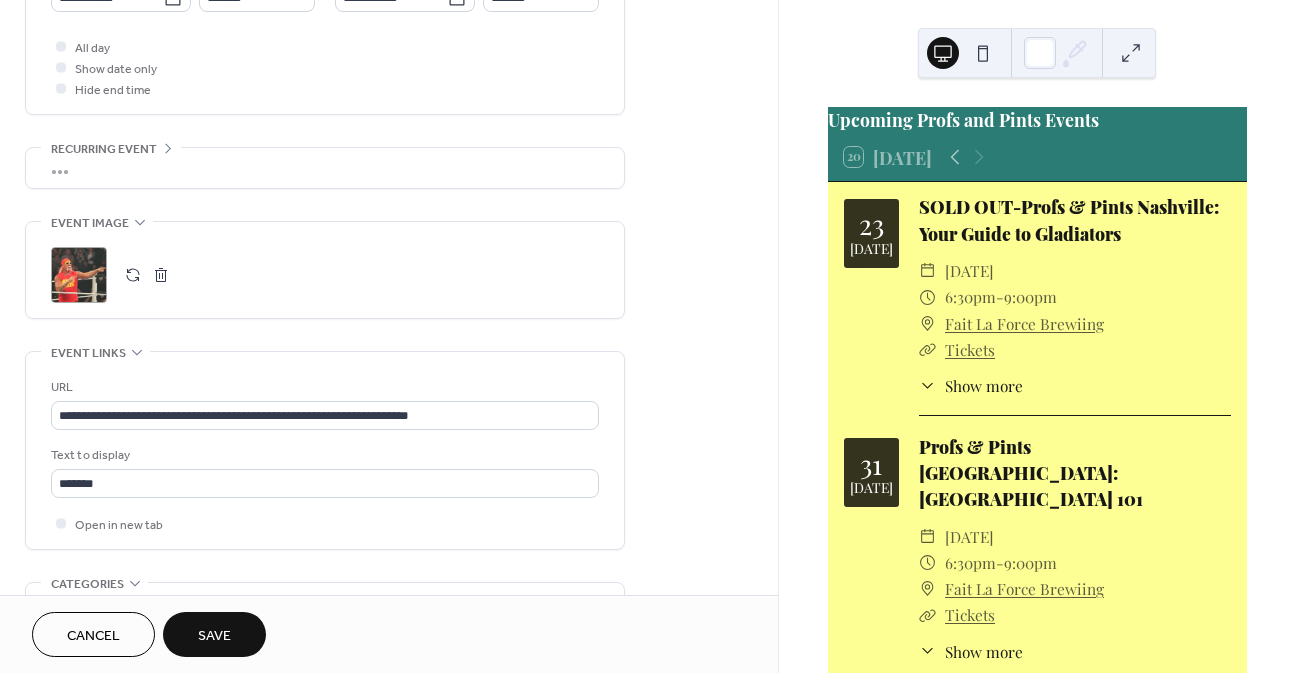 scroll, scrollTop: 900, scrollLeft: 0, axis: vertical 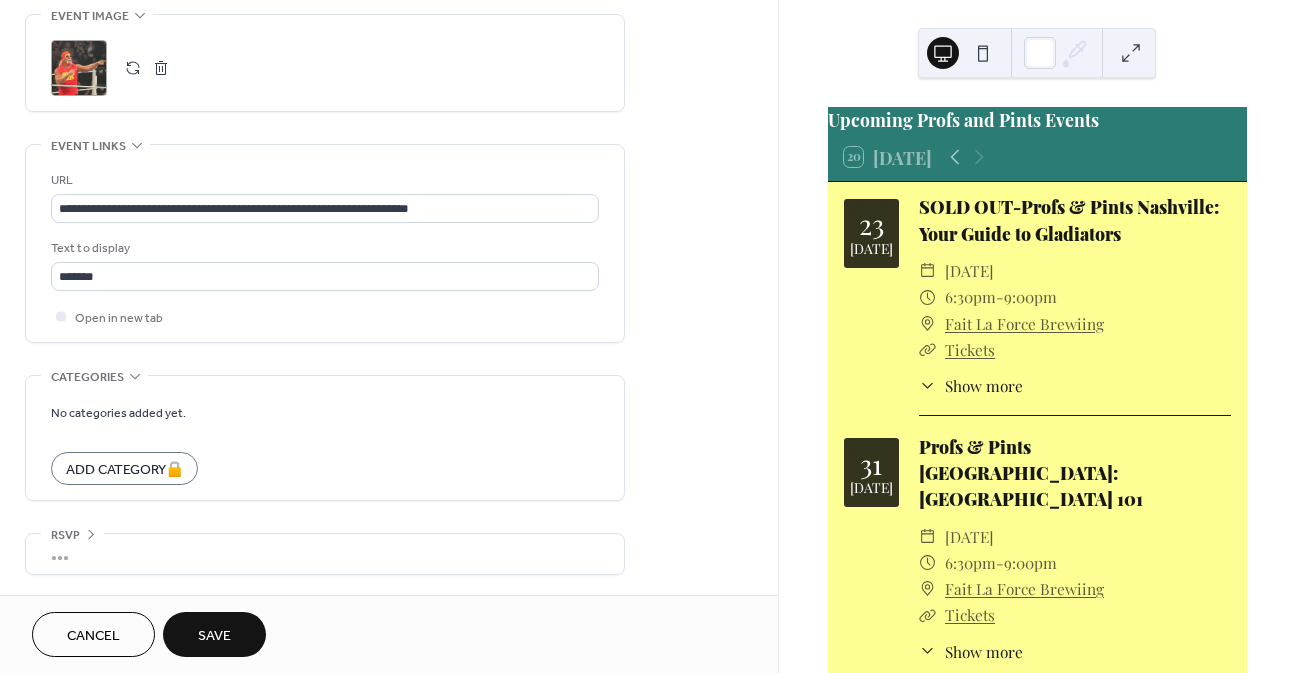 click on "Save" at bounding box center [214, 634] 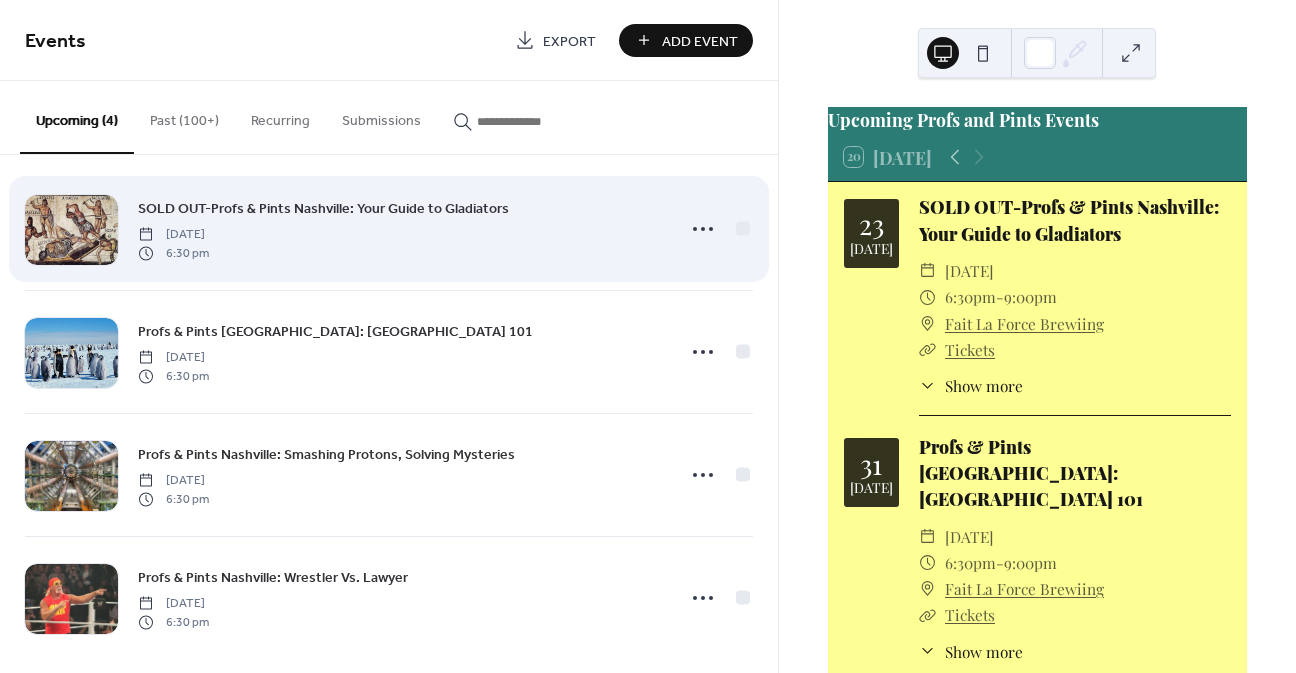 scroll, scrollTop: 33, scrollLeft: 0, axis: vertical 